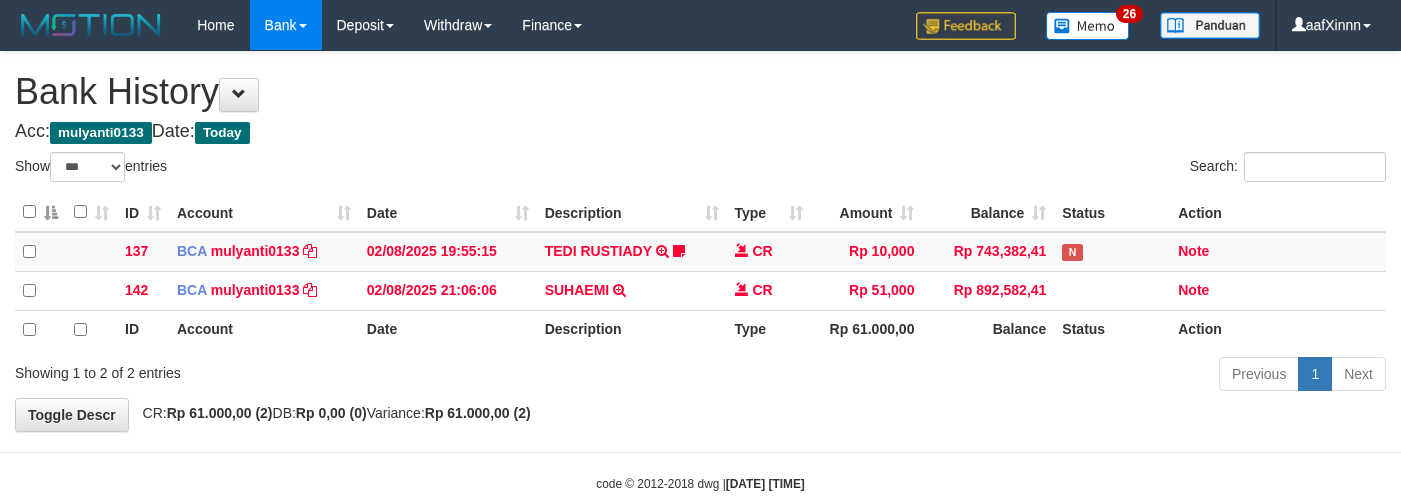 select on "***" 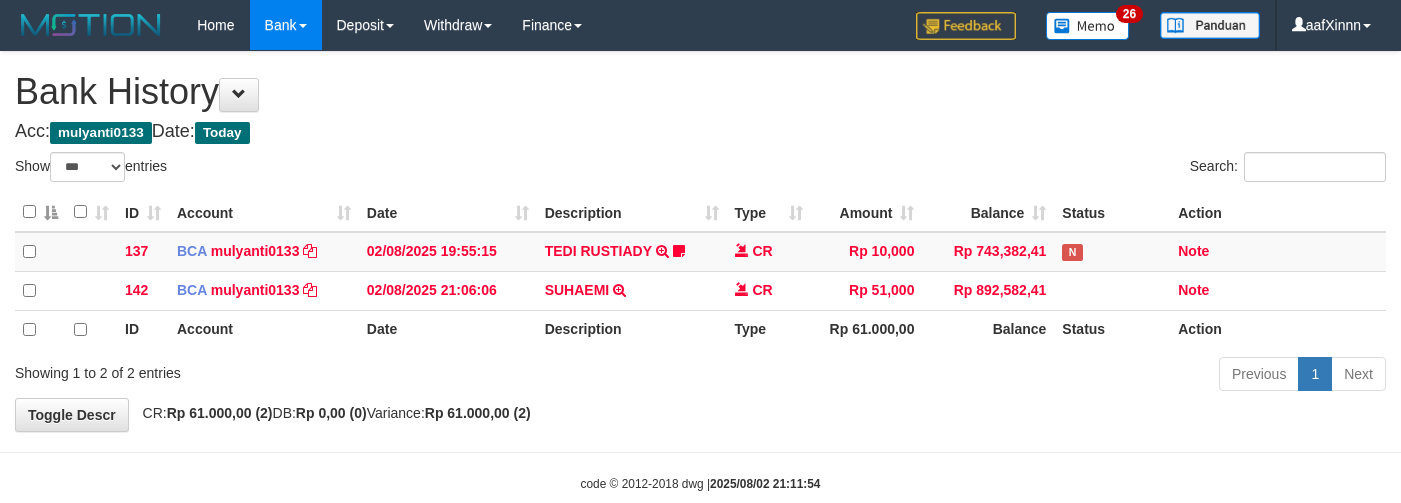 select on "***" 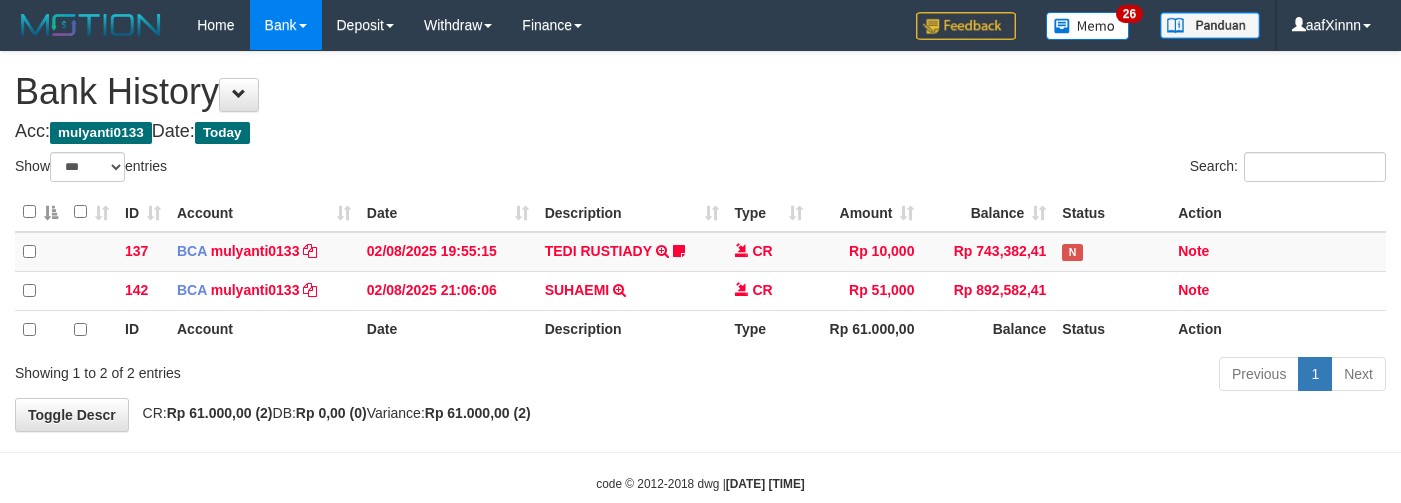 select on "***" 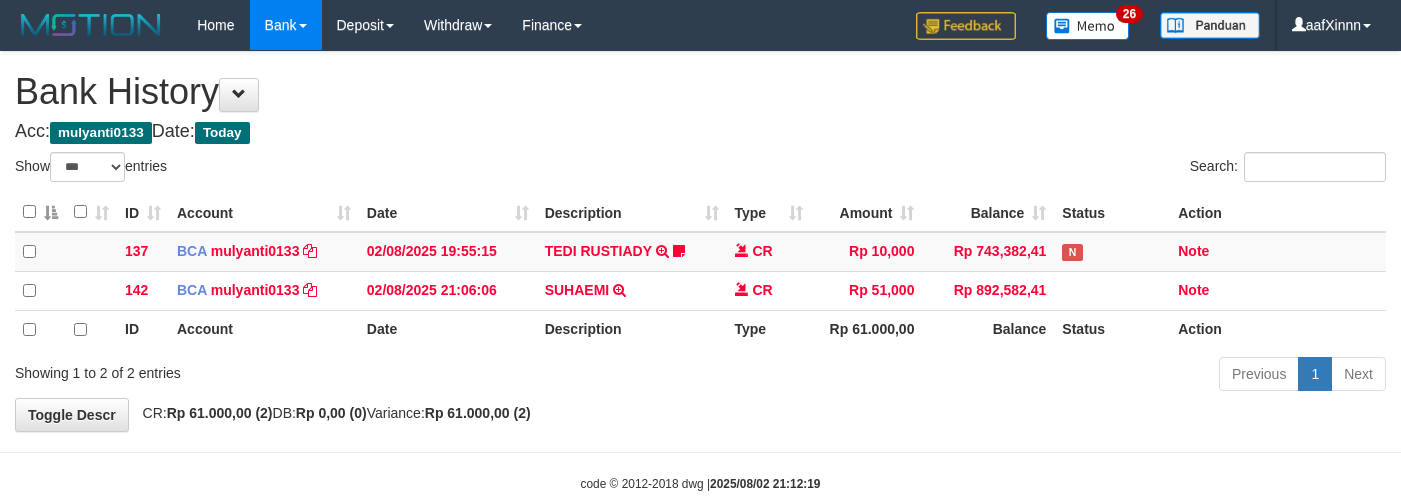 select on "***" 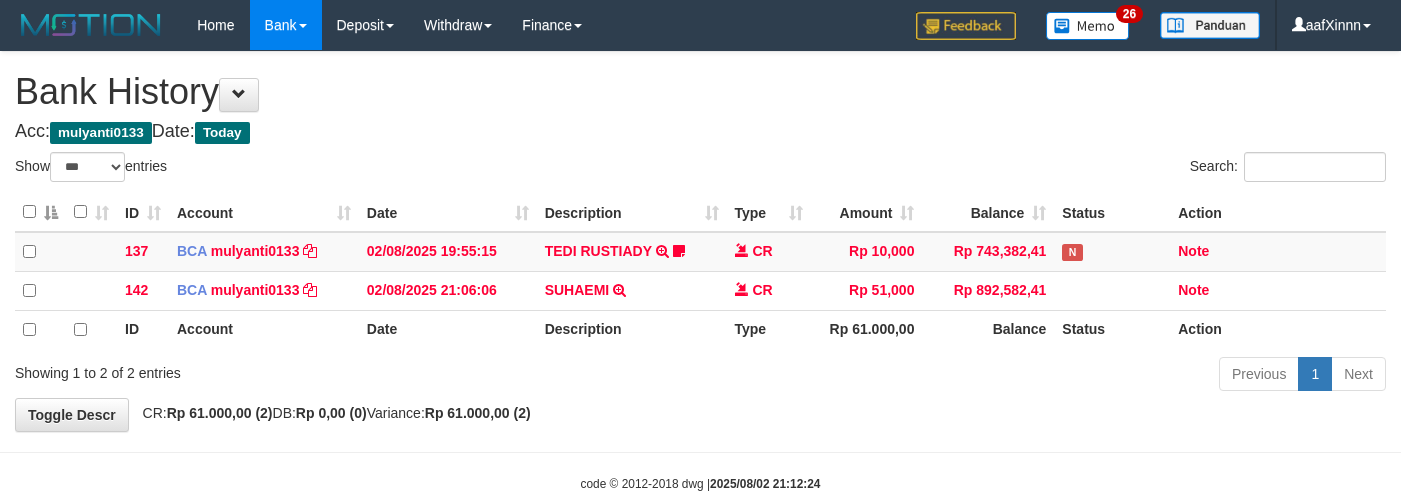 select on "***" 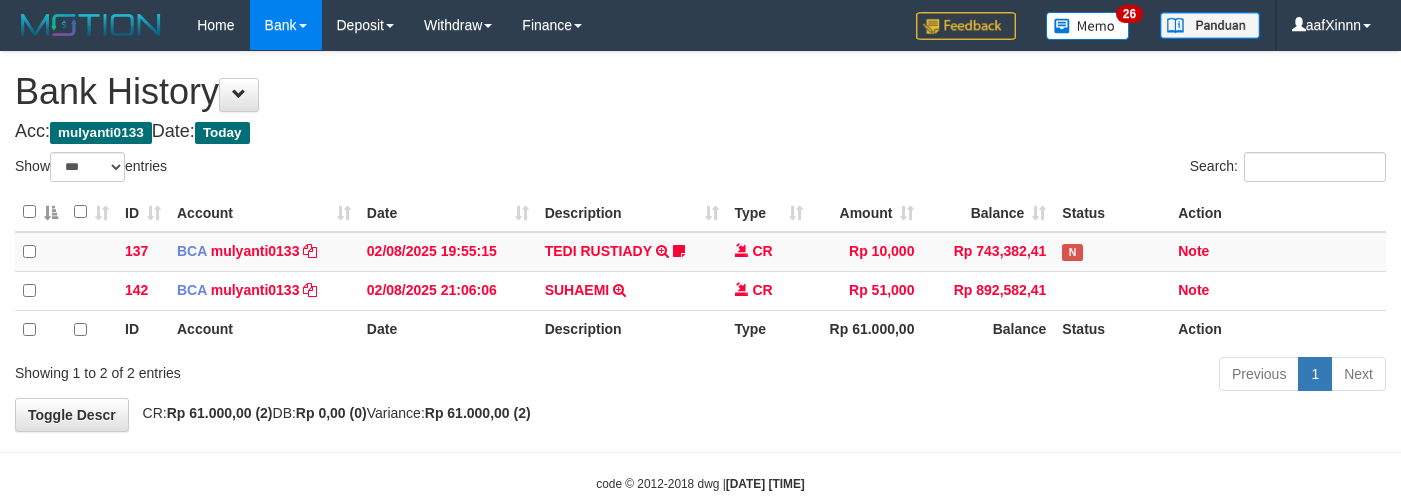 select on "***" 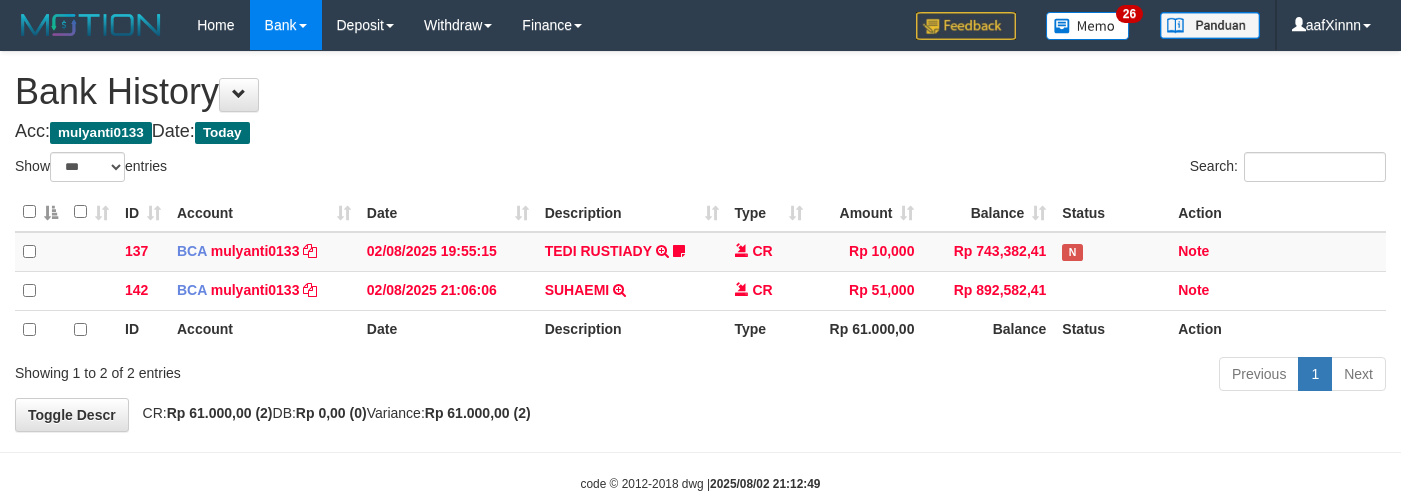 select on "***" 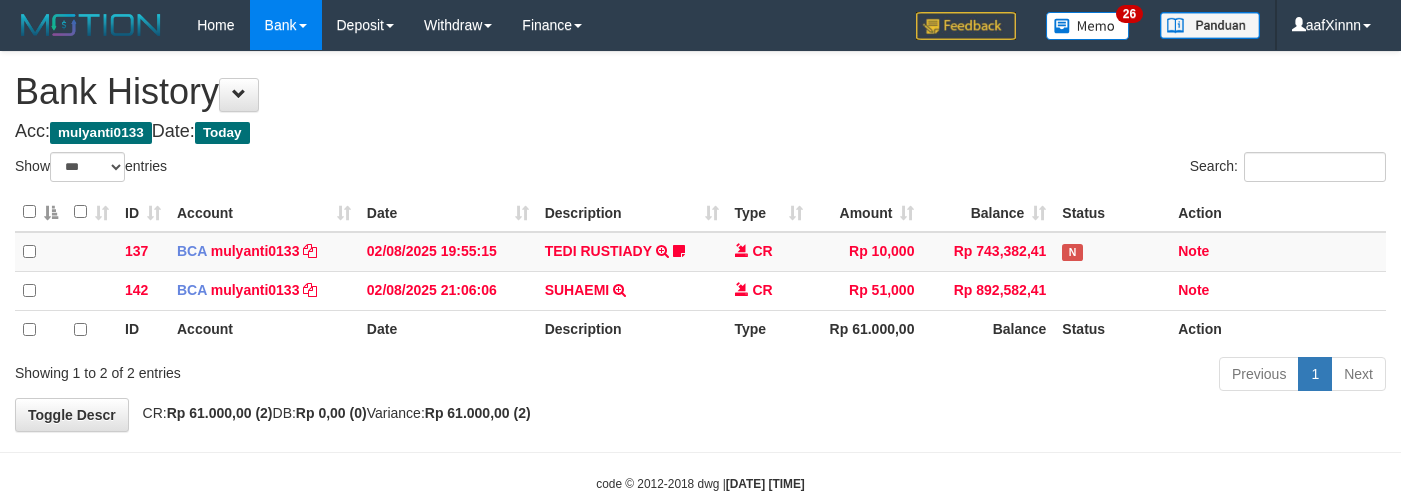 select on "***" 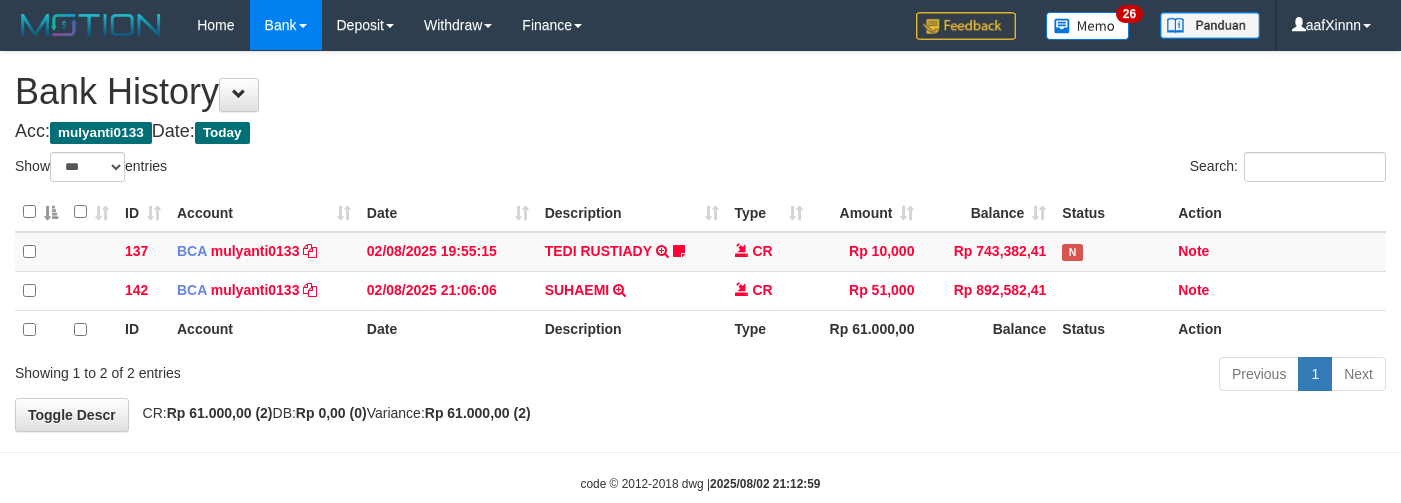 select on "***" 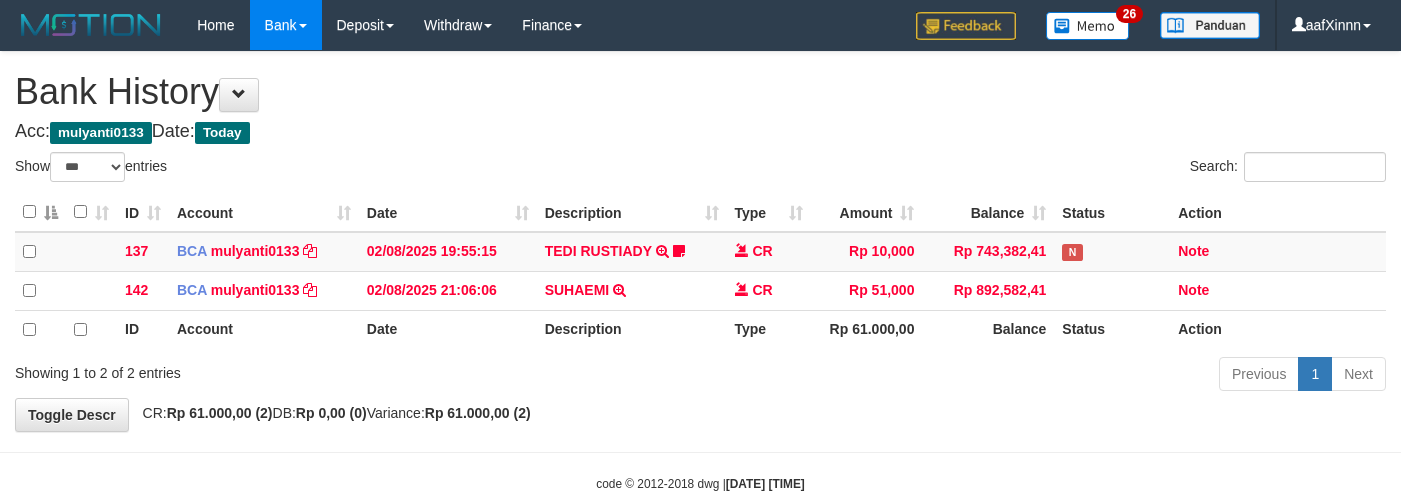 select on "***" 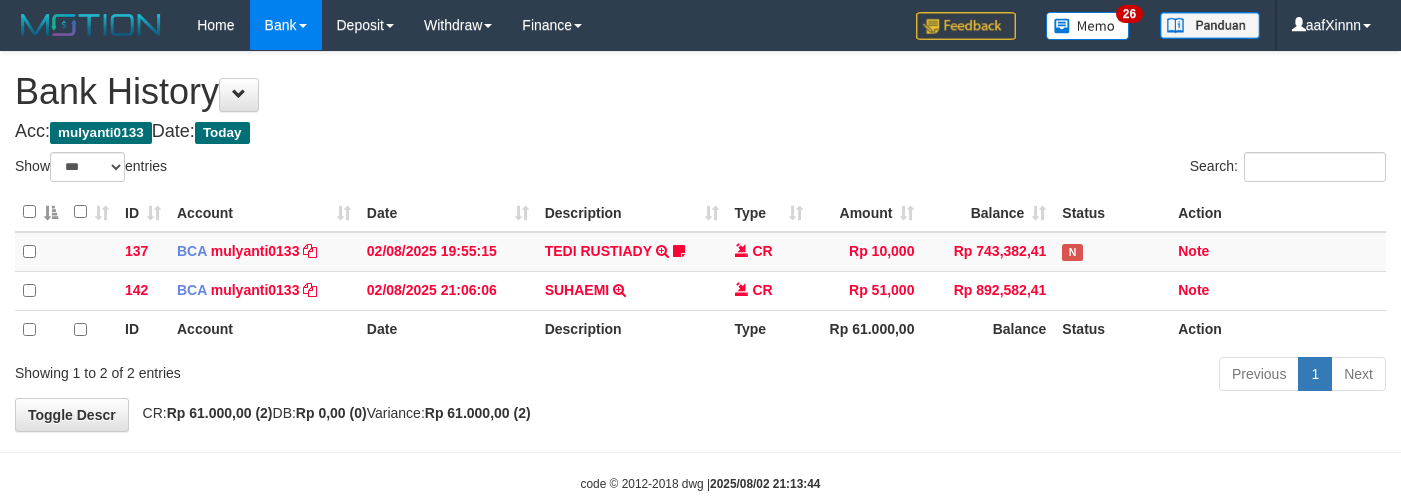 select on "***" 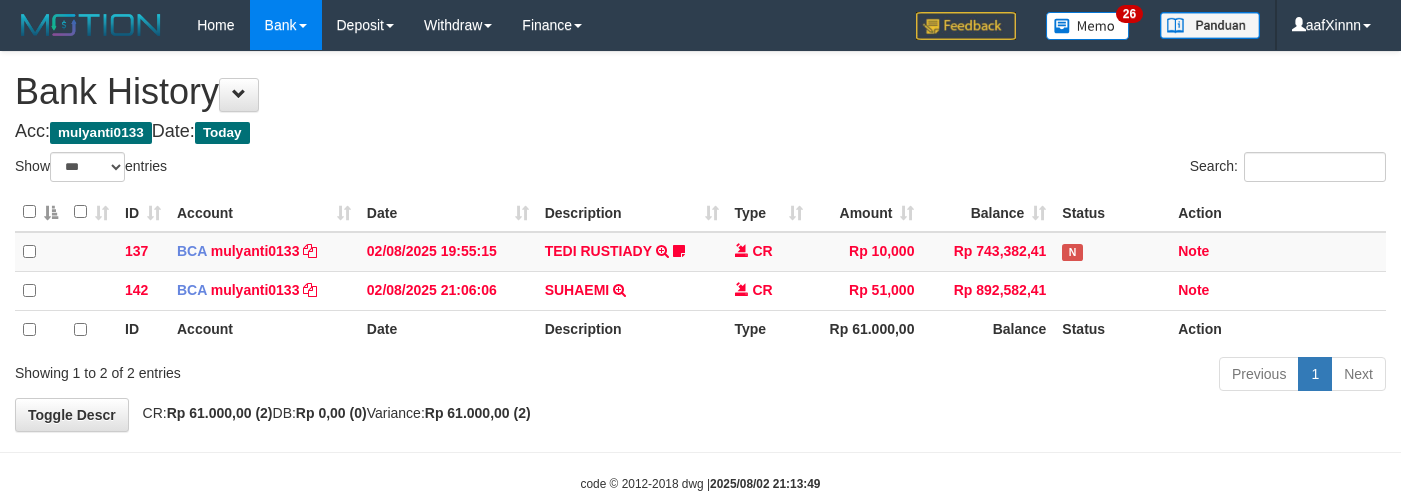 select on "***" 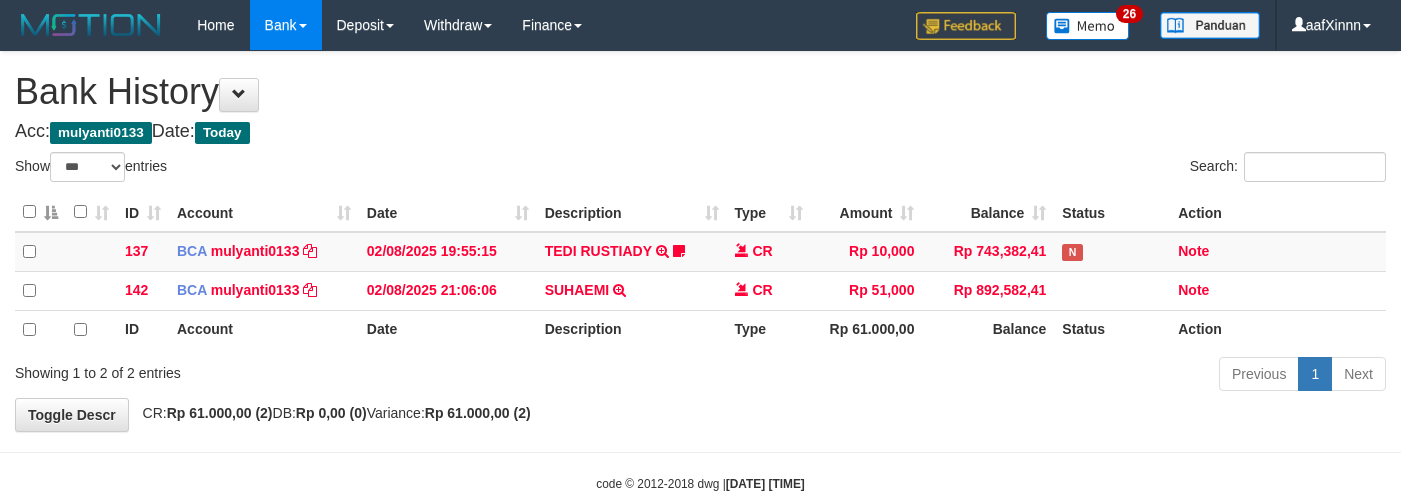 select on "***" 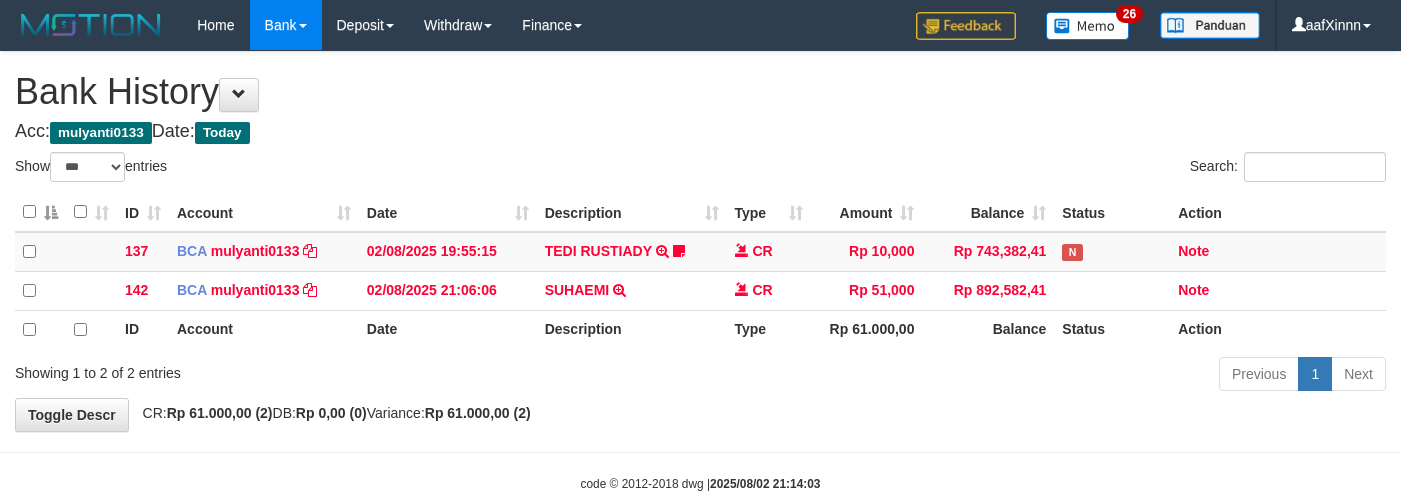 select on "***" 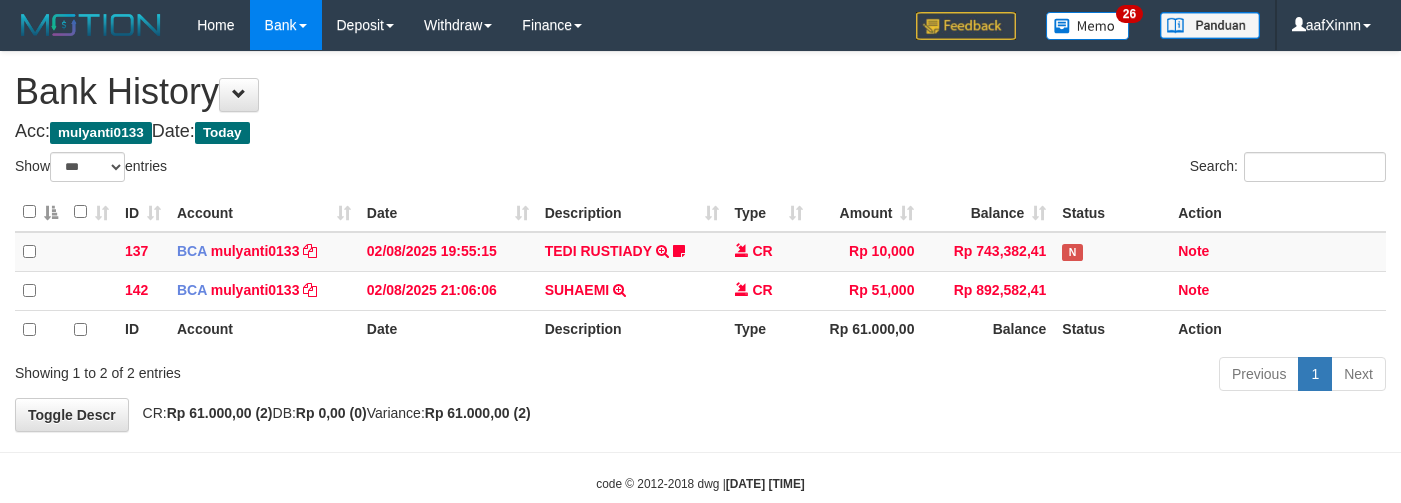 select on "***" 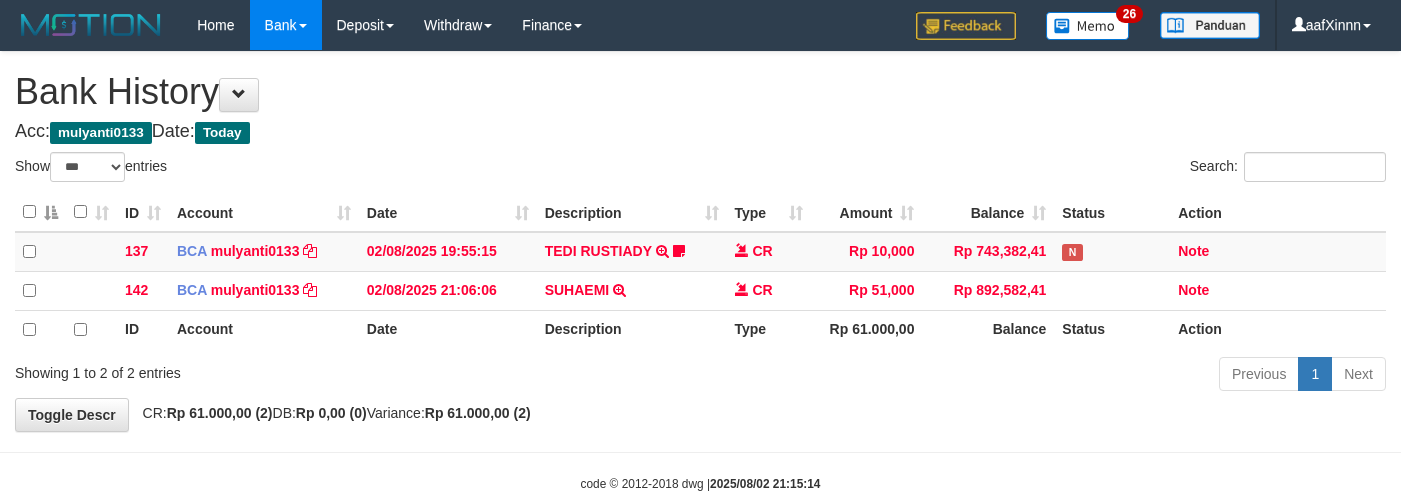 select on "***" 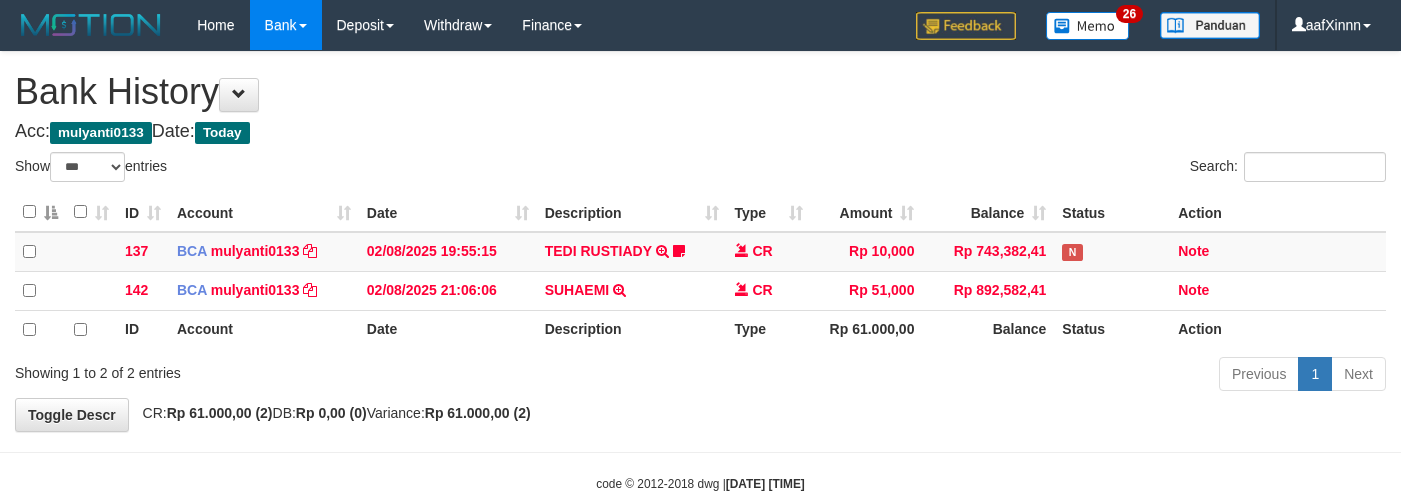 select on "***" 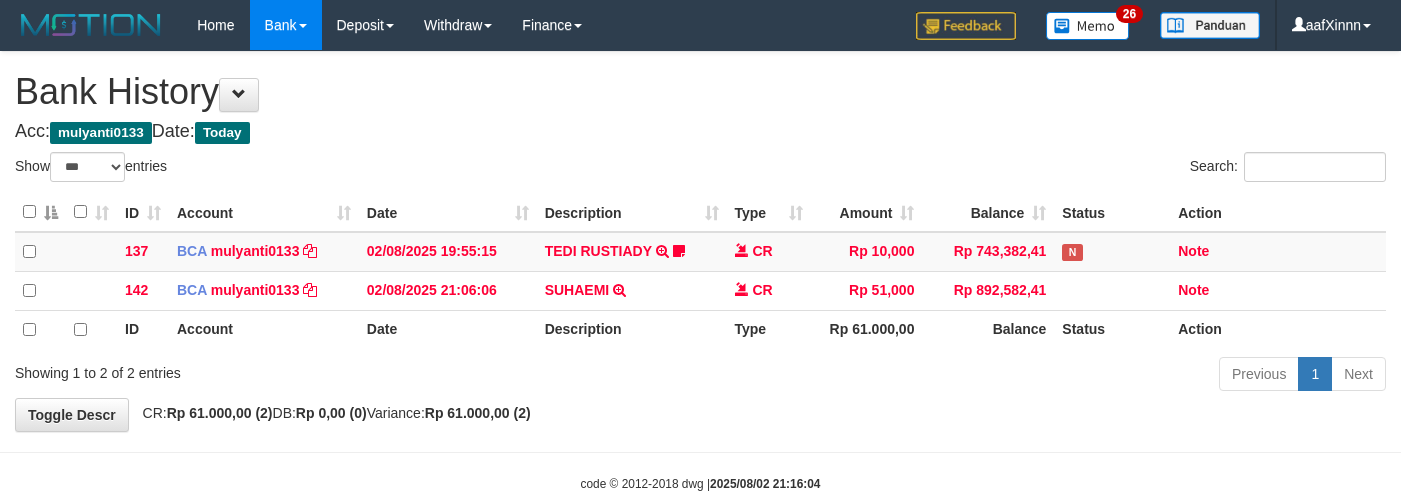 select on "***" 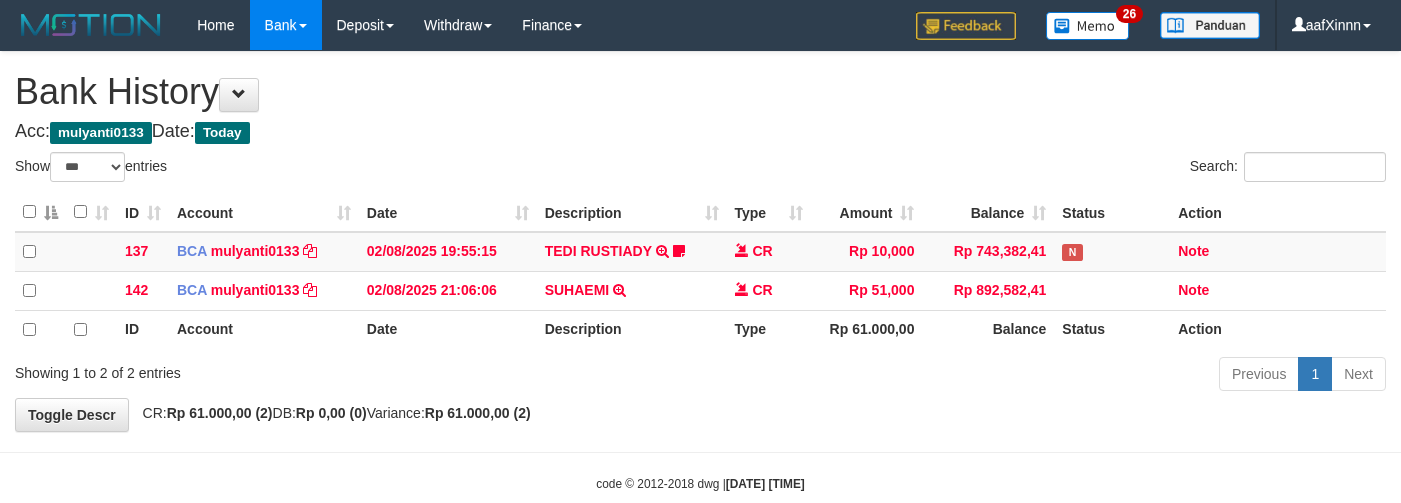 select on "***" 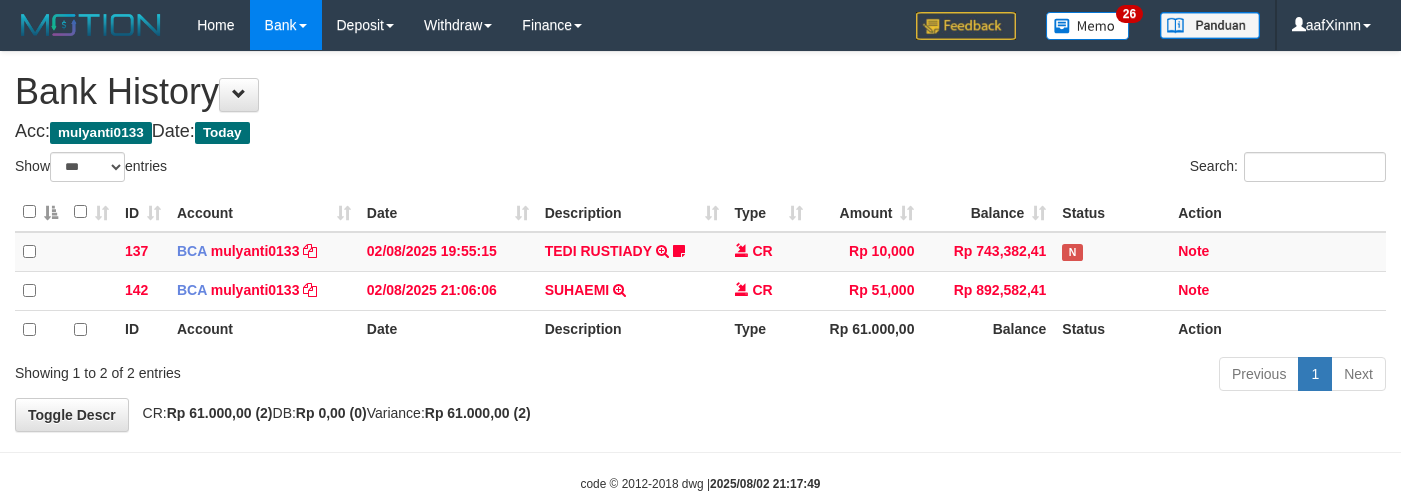 select on "***" 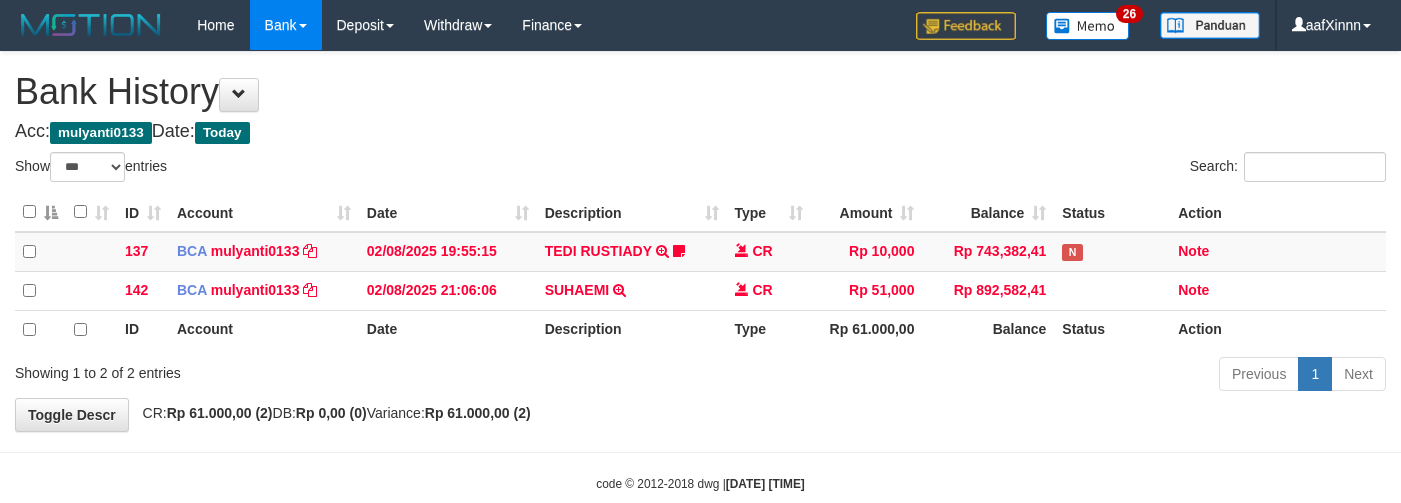 select on "***" 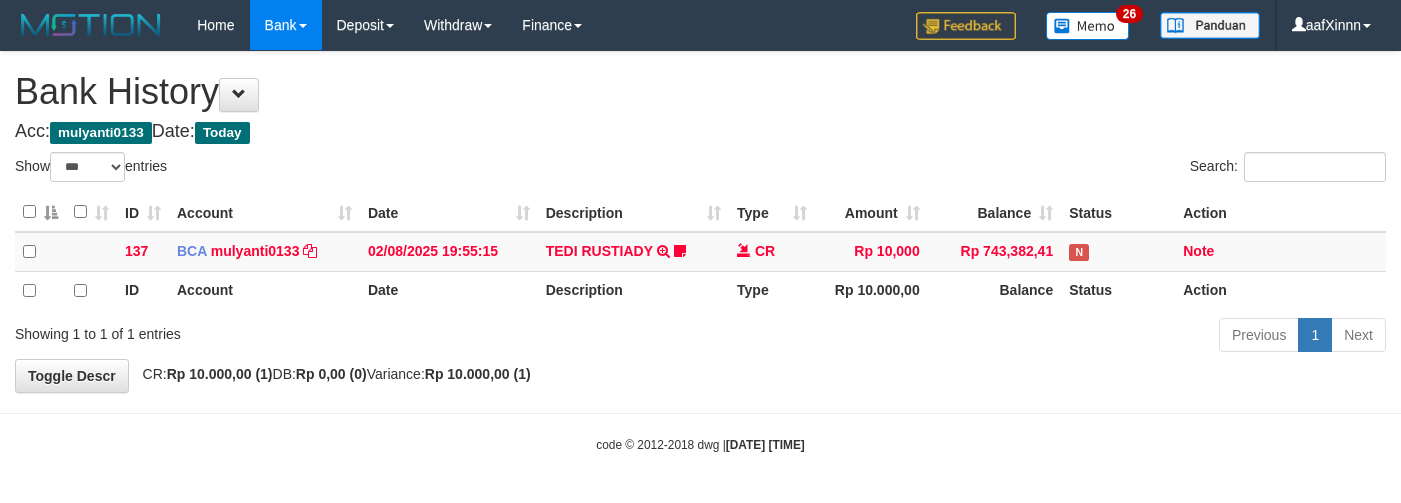 select on "***" 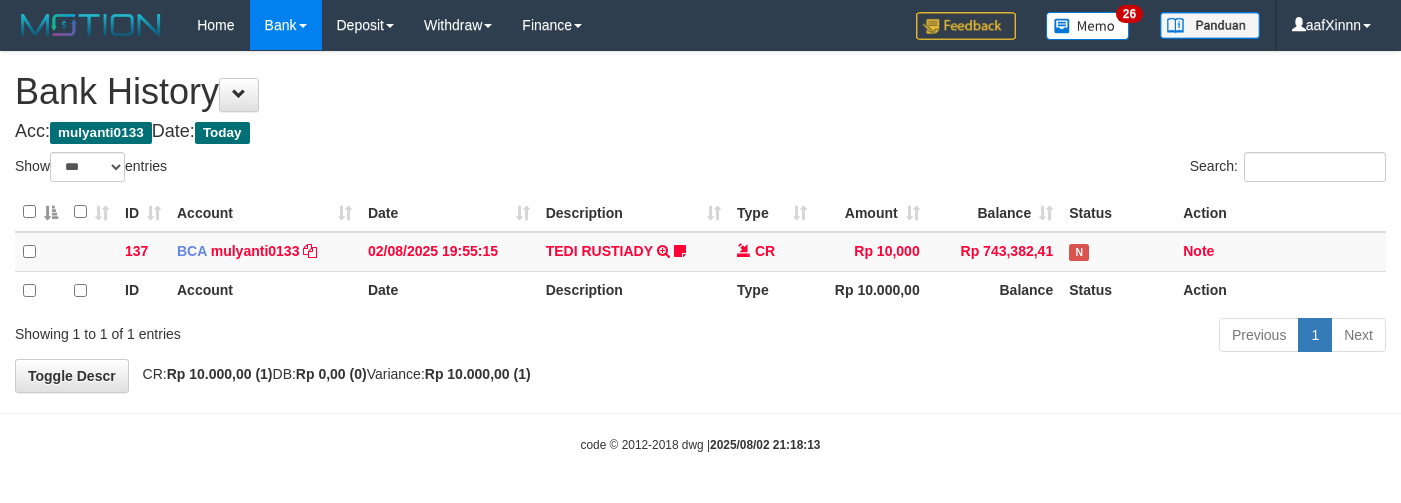select on "***" 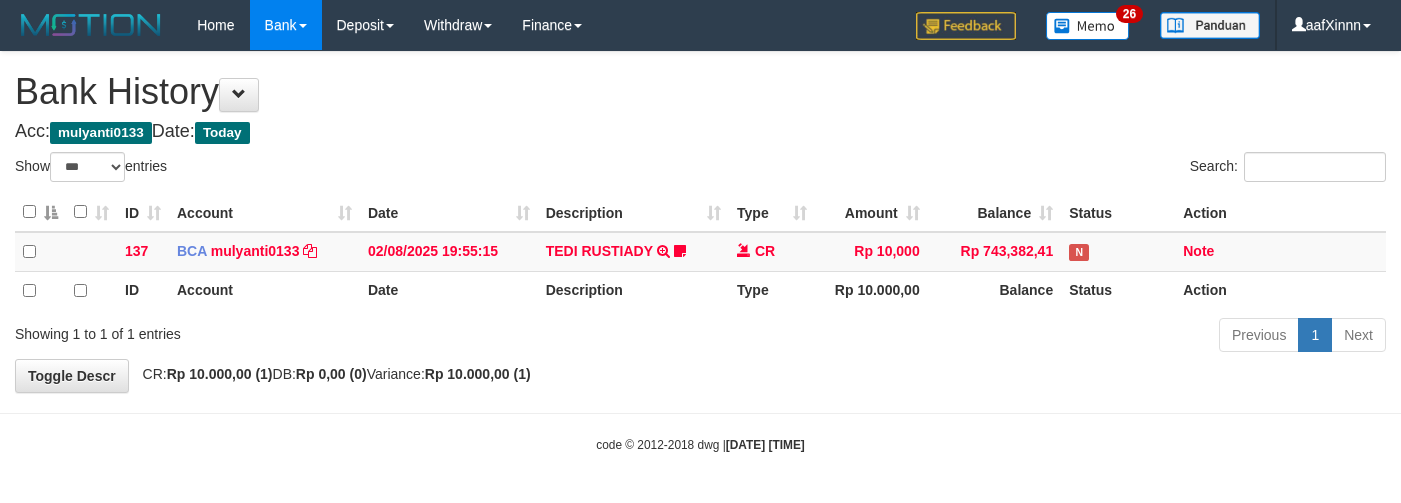 select on "***" 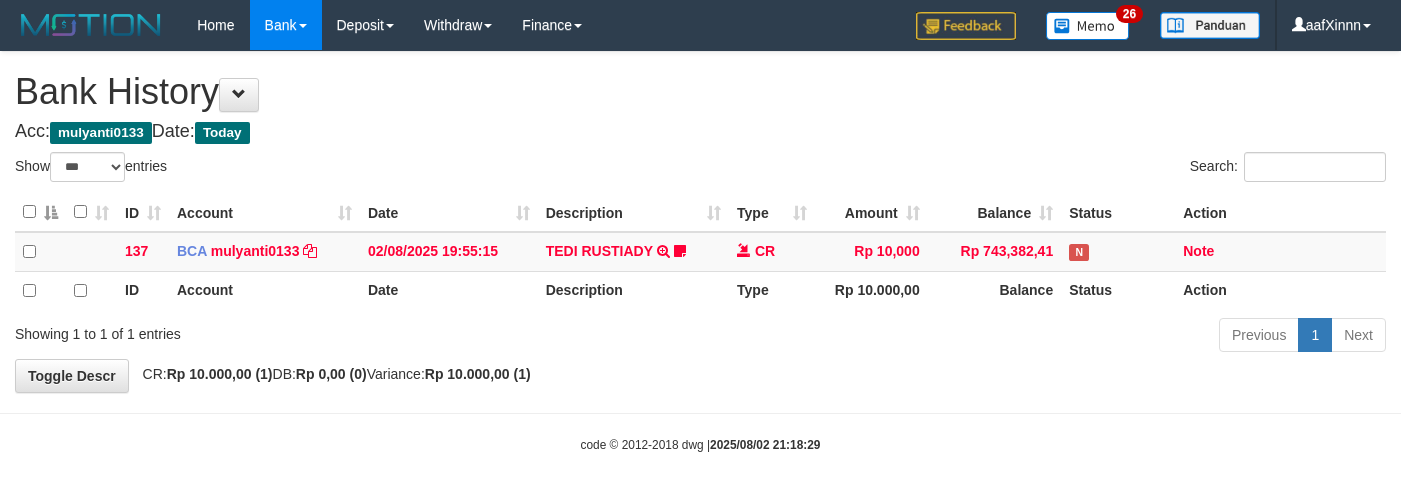 select on "***" 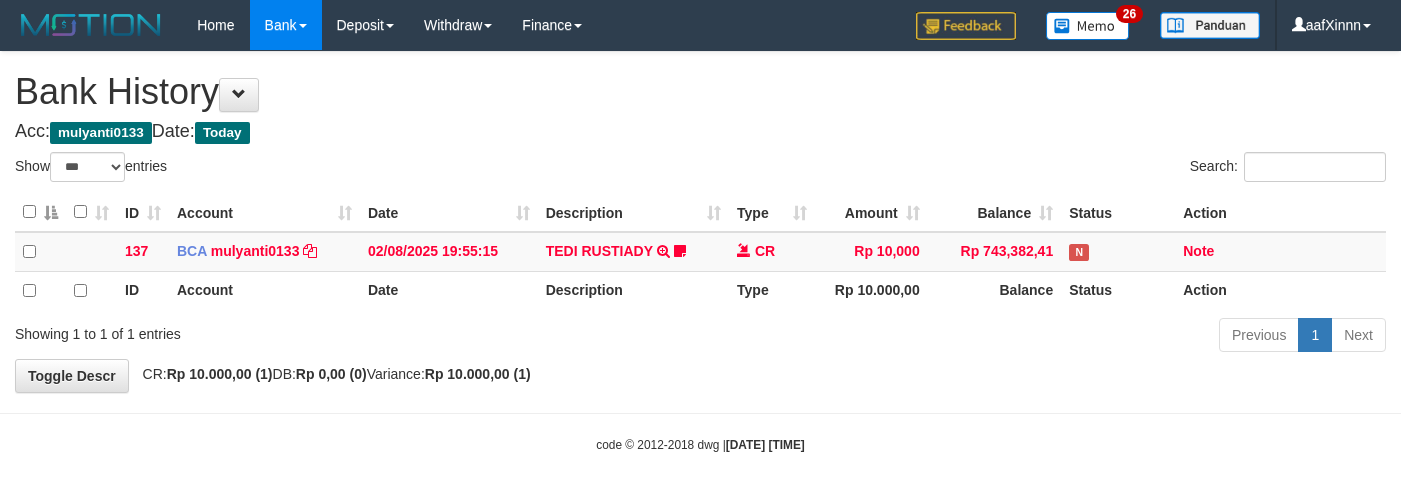 select on "***" 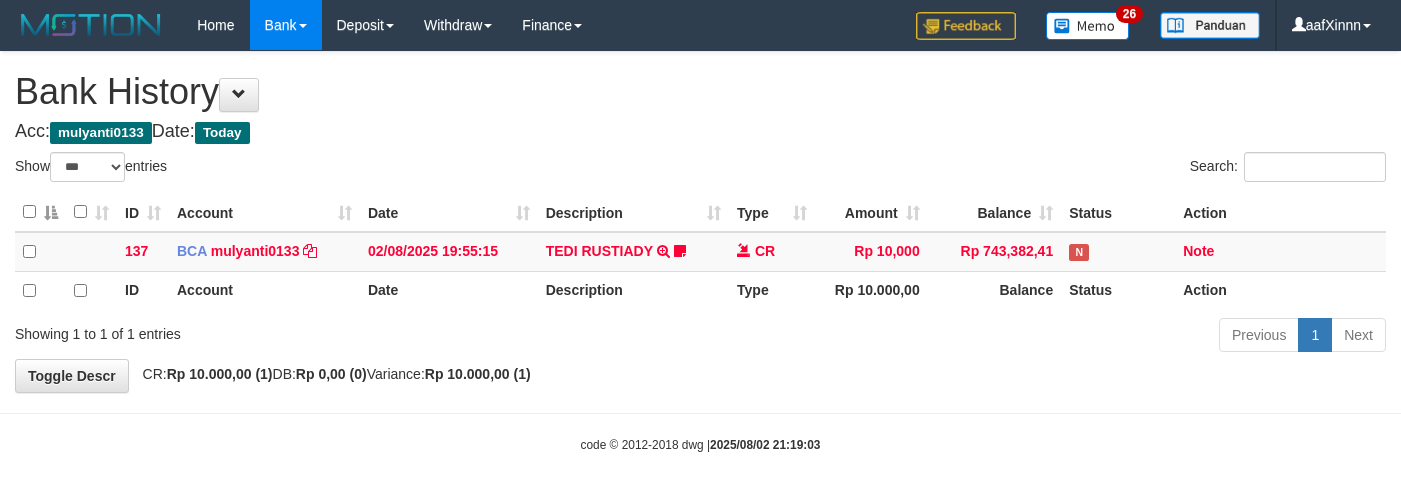select on "***" 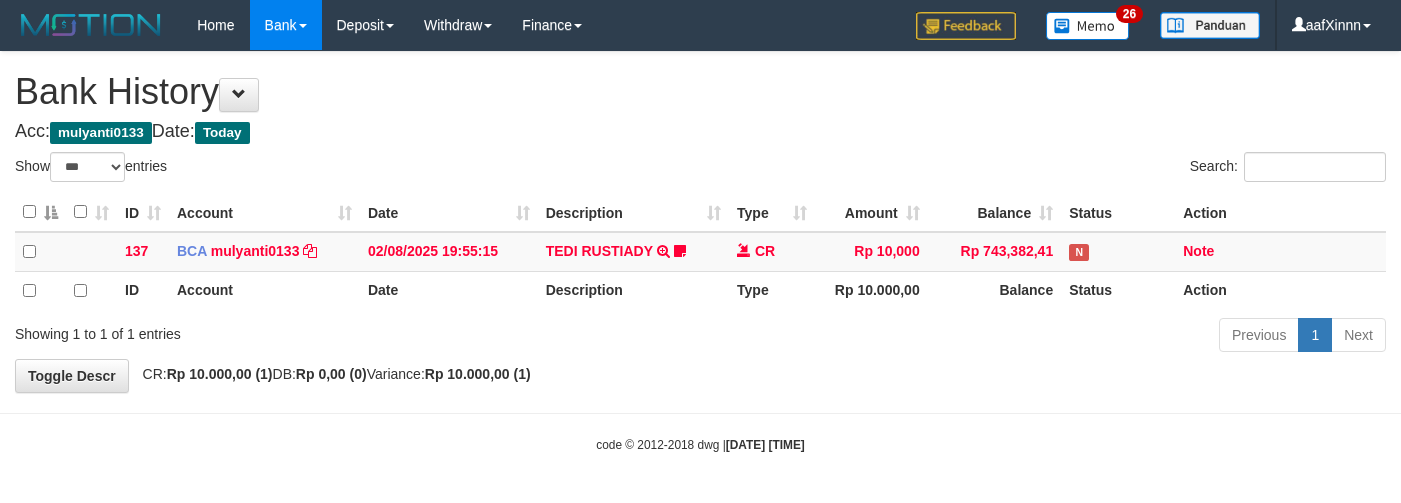 select on "***" 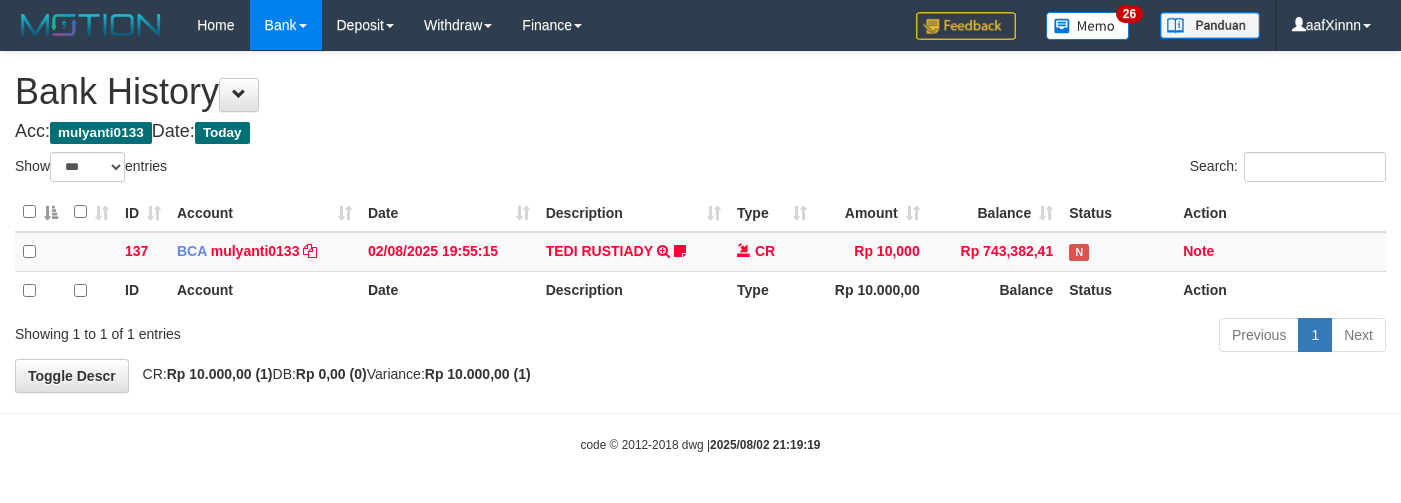 select on "***" 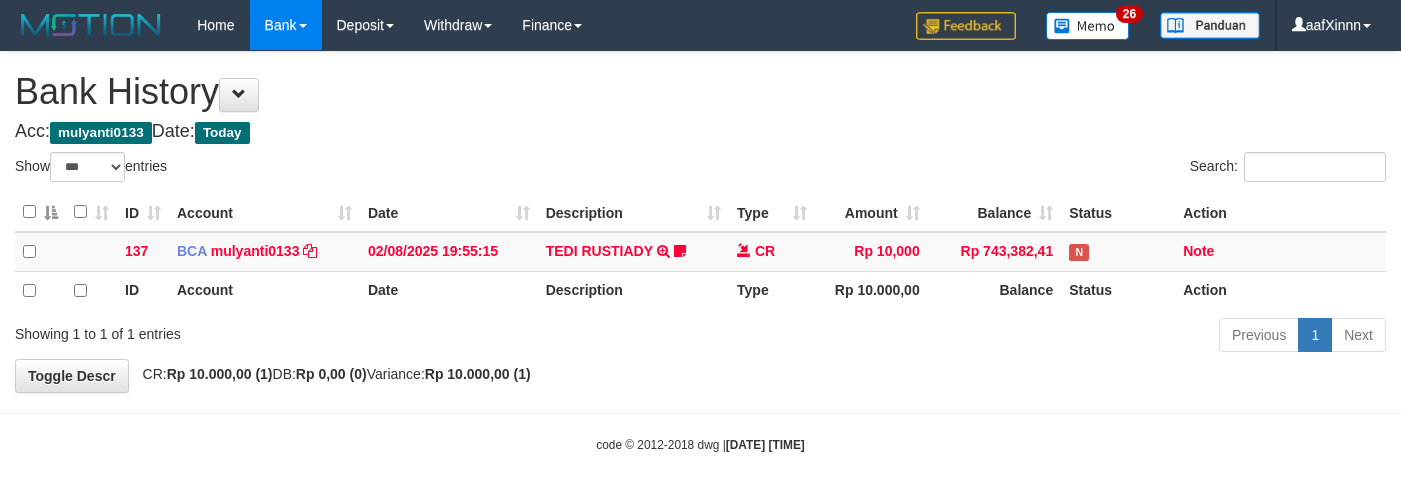 select on "***" 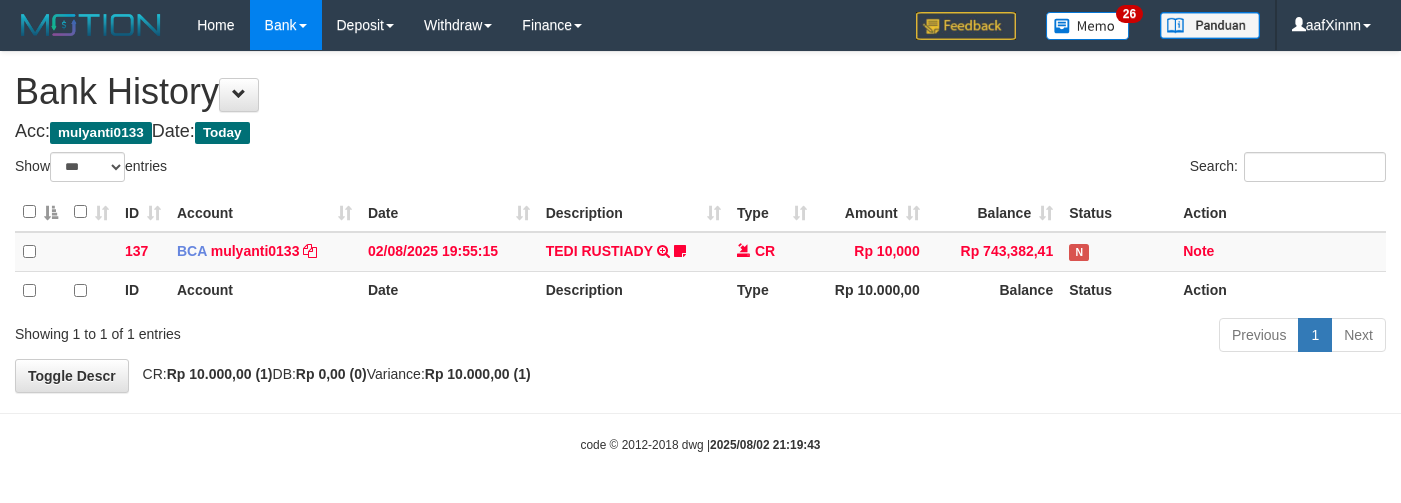 select on "***" 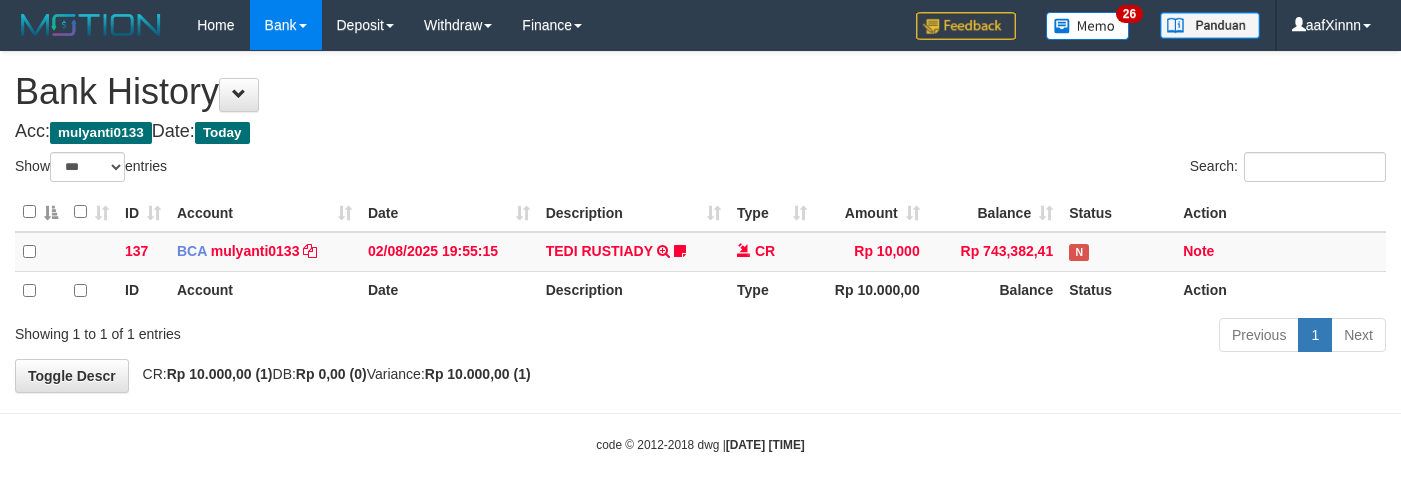 select on "***" 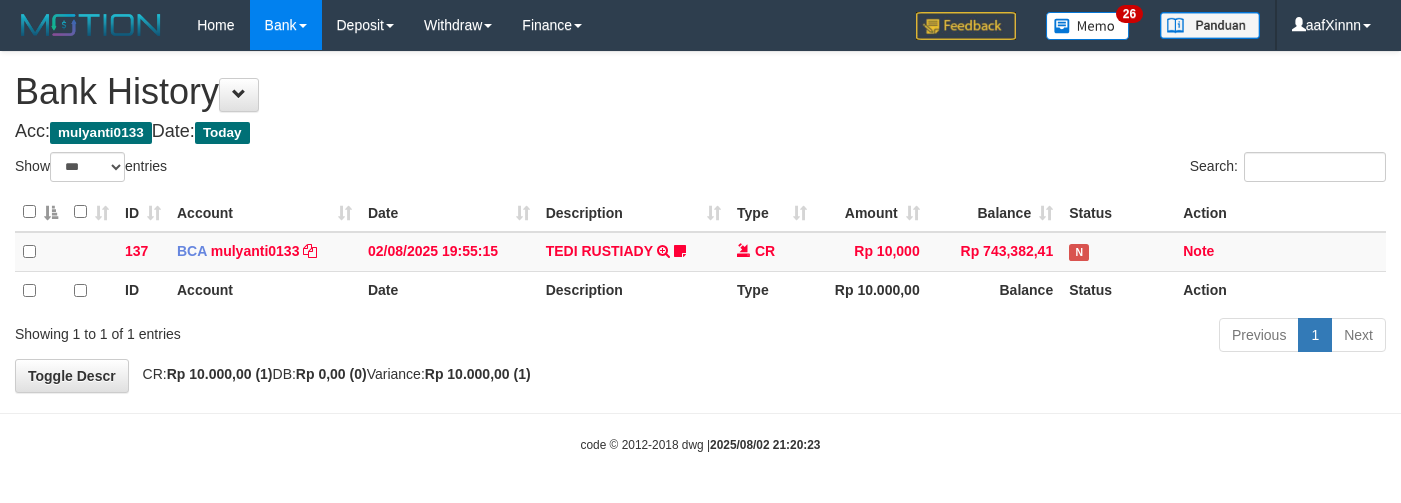 select on "***" 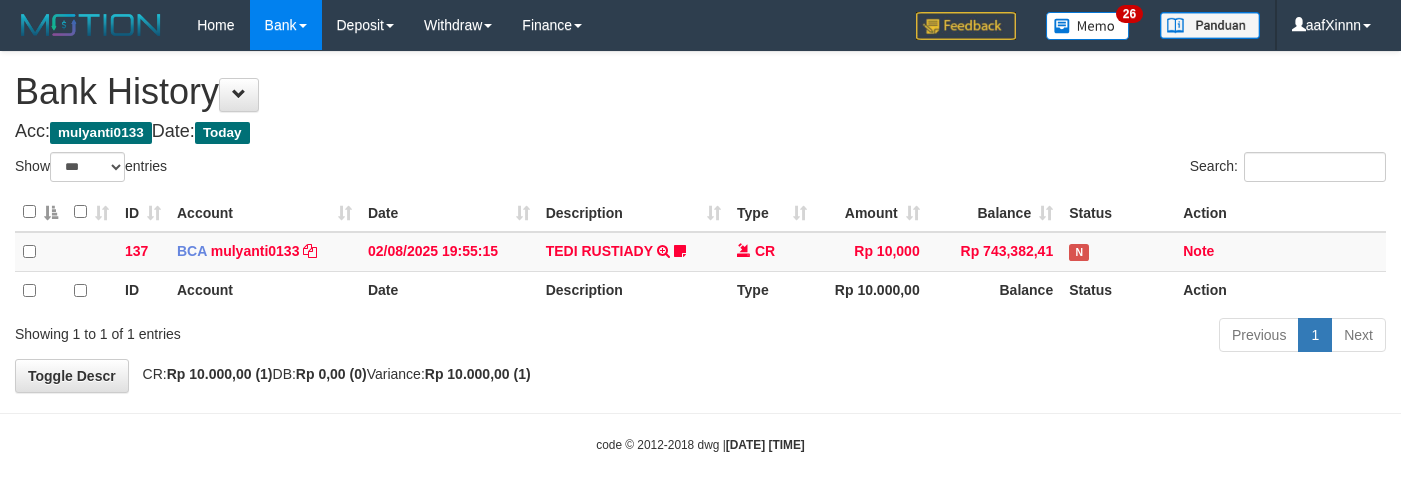 select on "***" 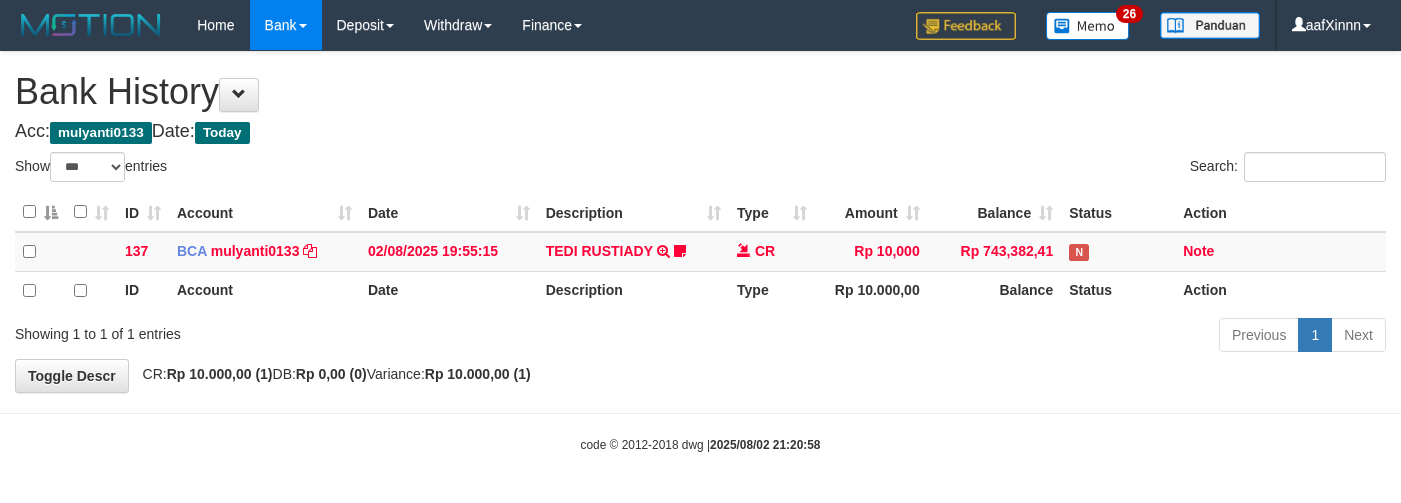 select on "***" 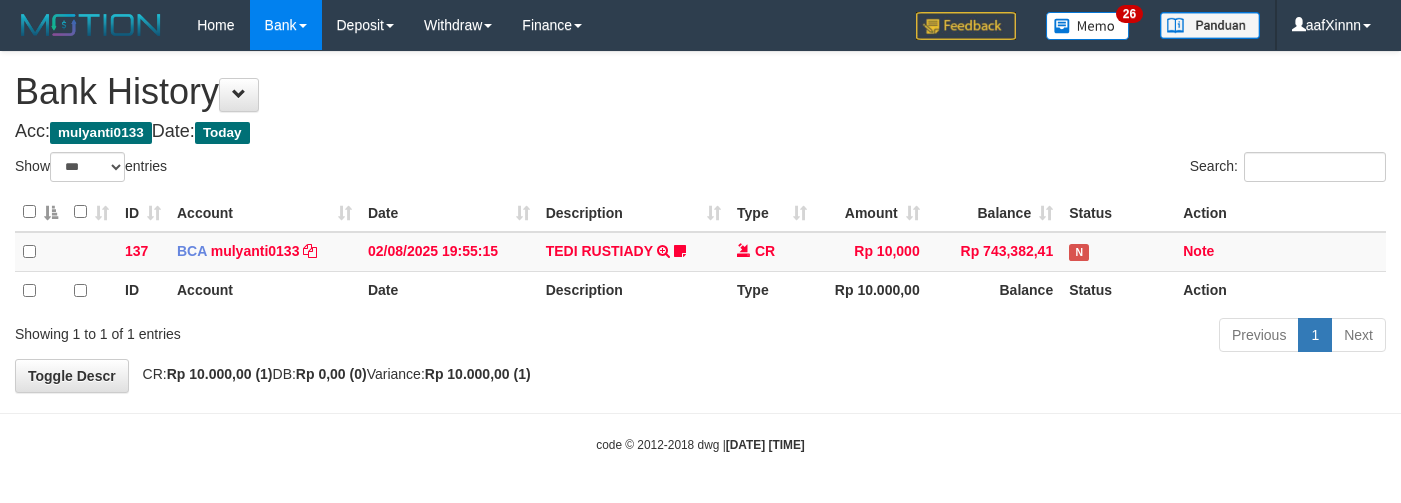 select on "***" 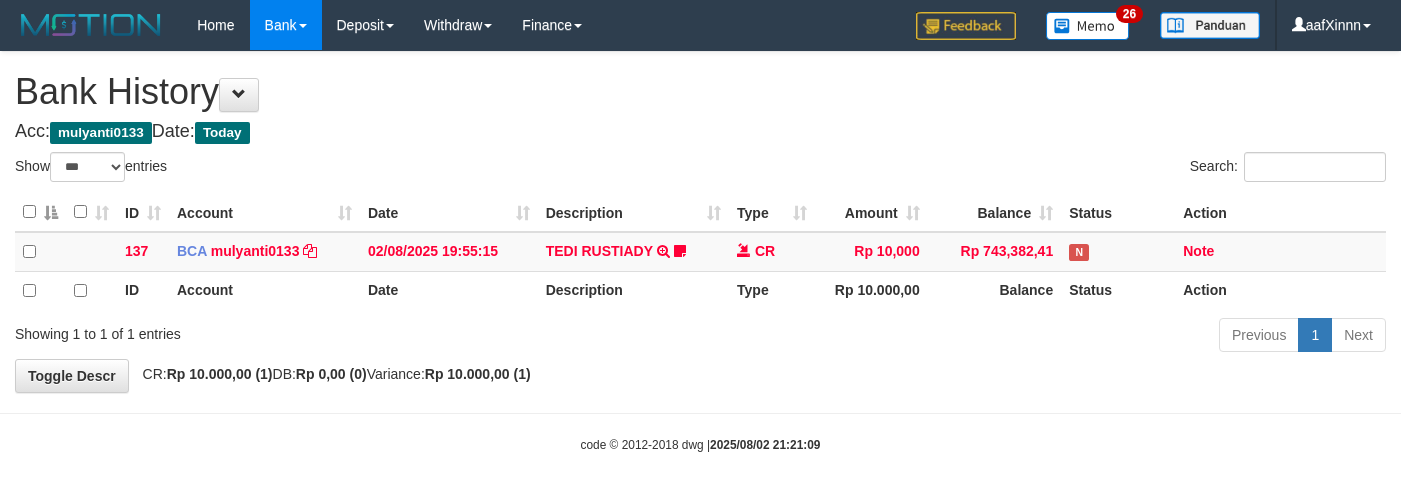 select on "***" 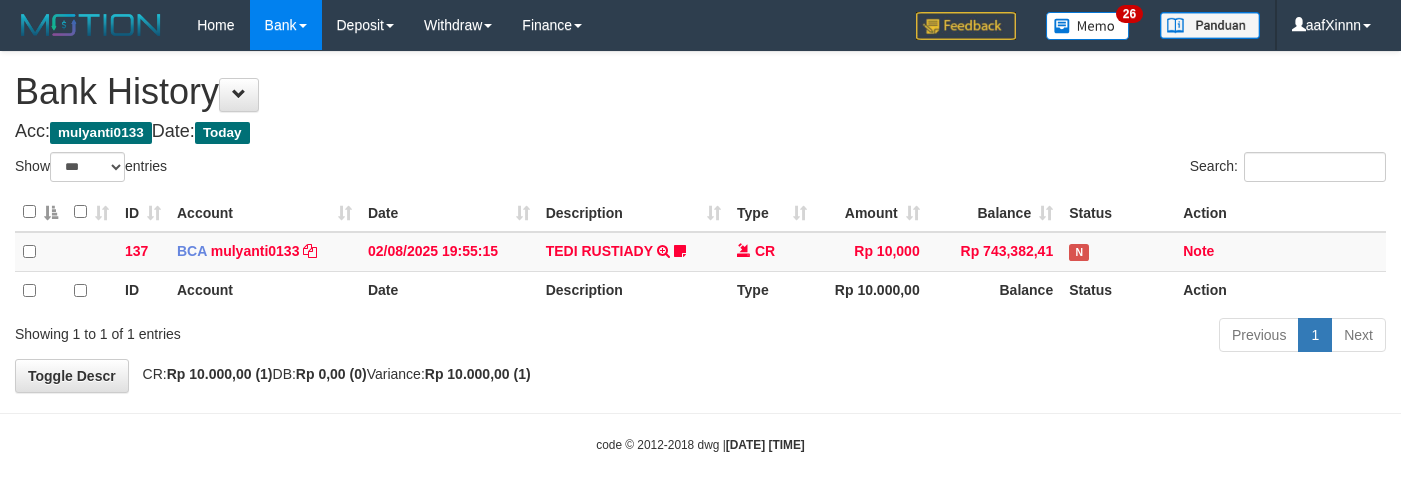 select on "***" 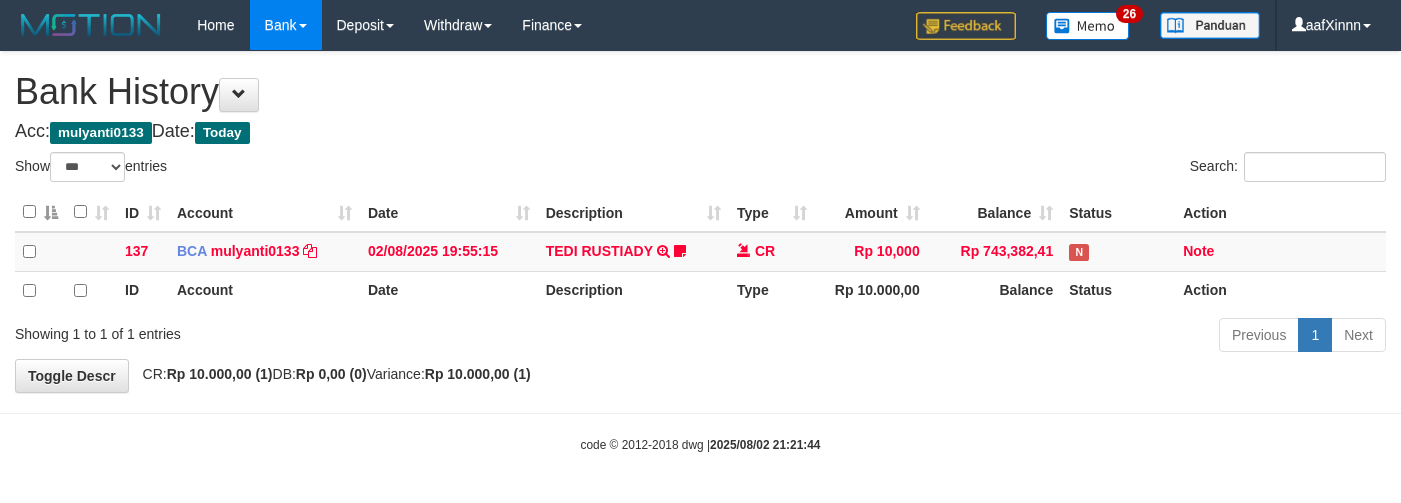 select on "***" 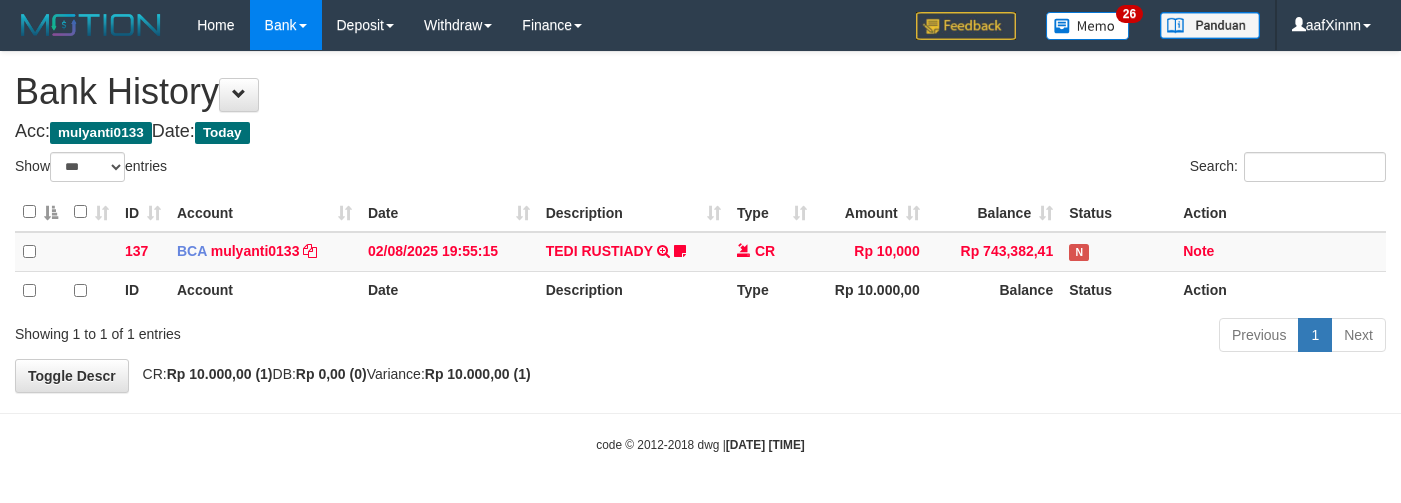 select on "***" 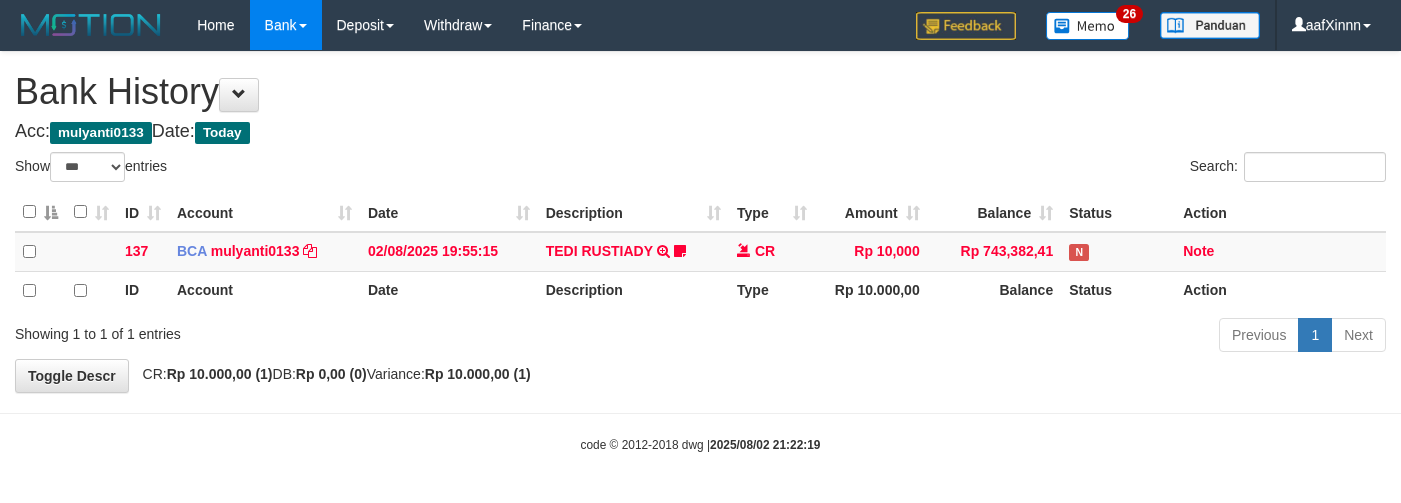 select on "***" 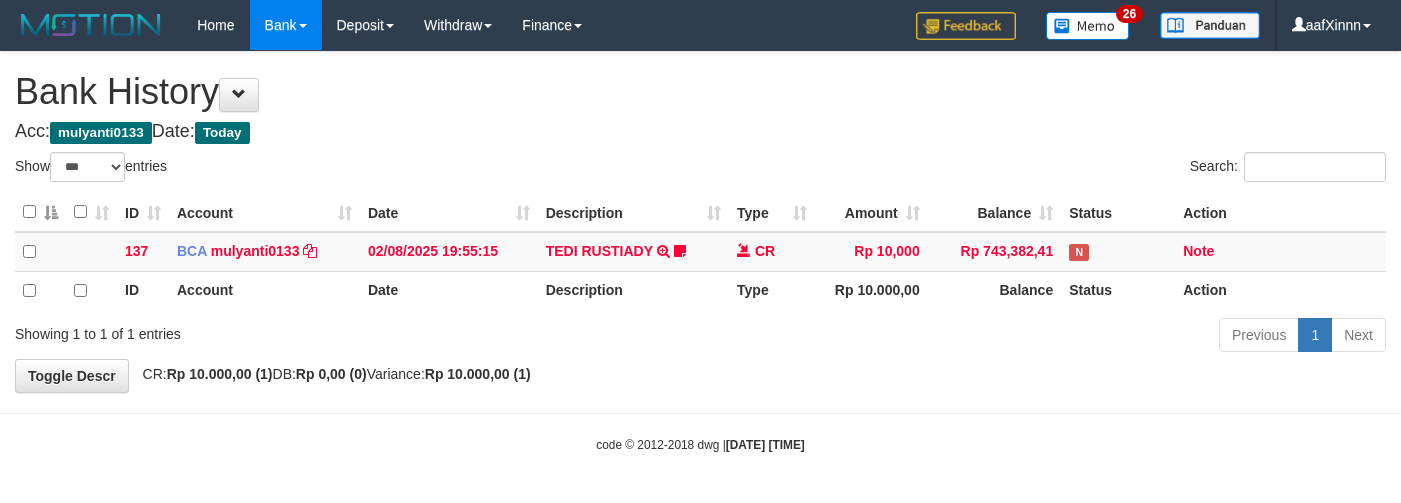 select on "***" 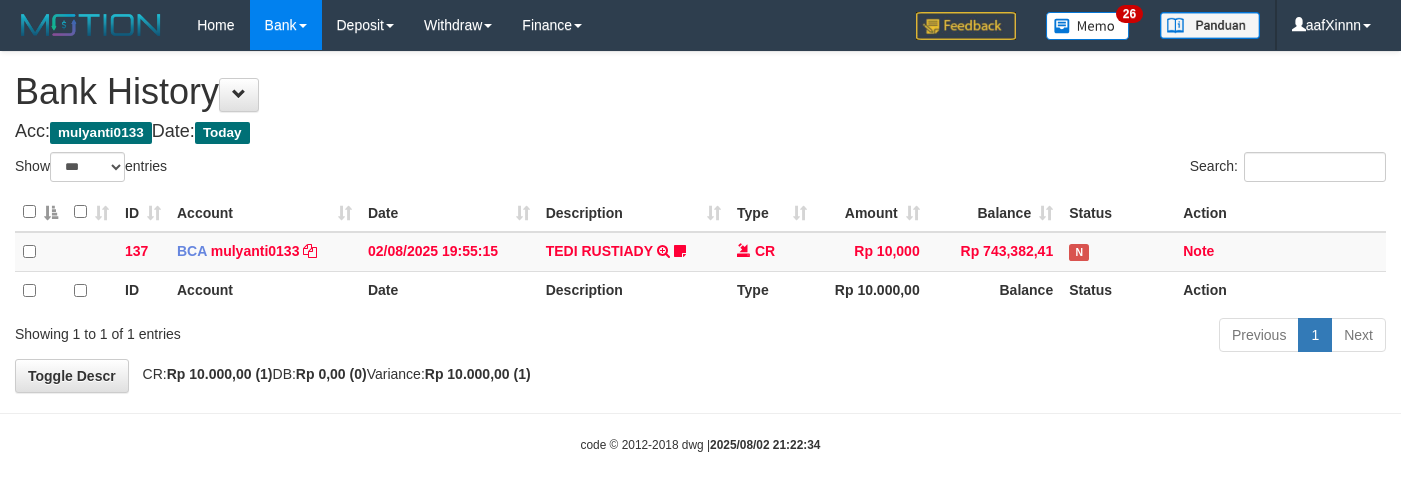 select on "***" 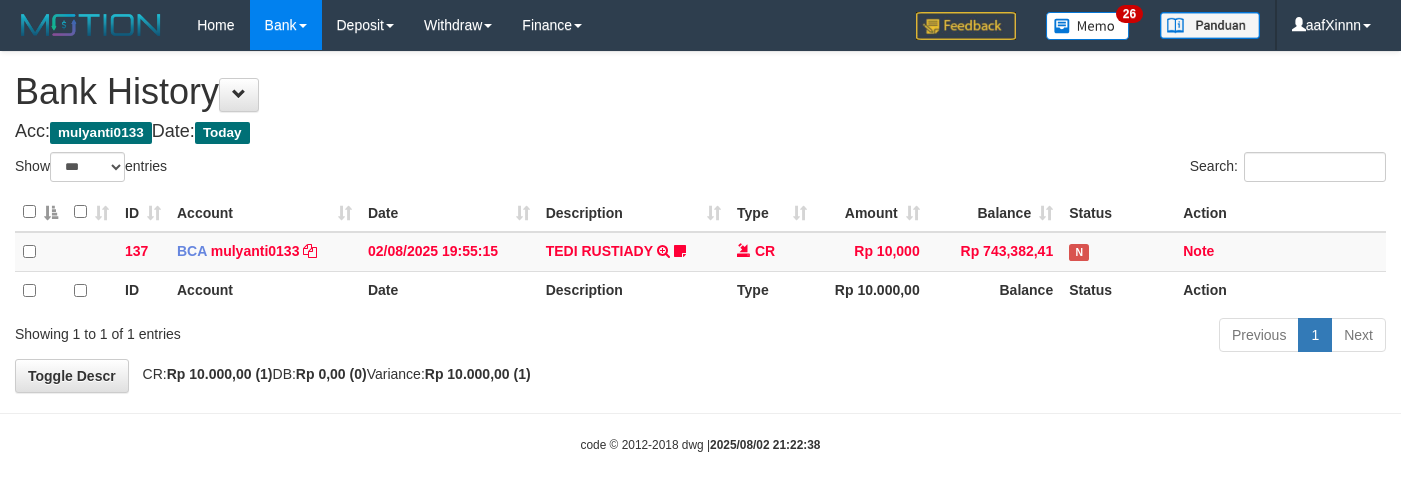 select on "***" 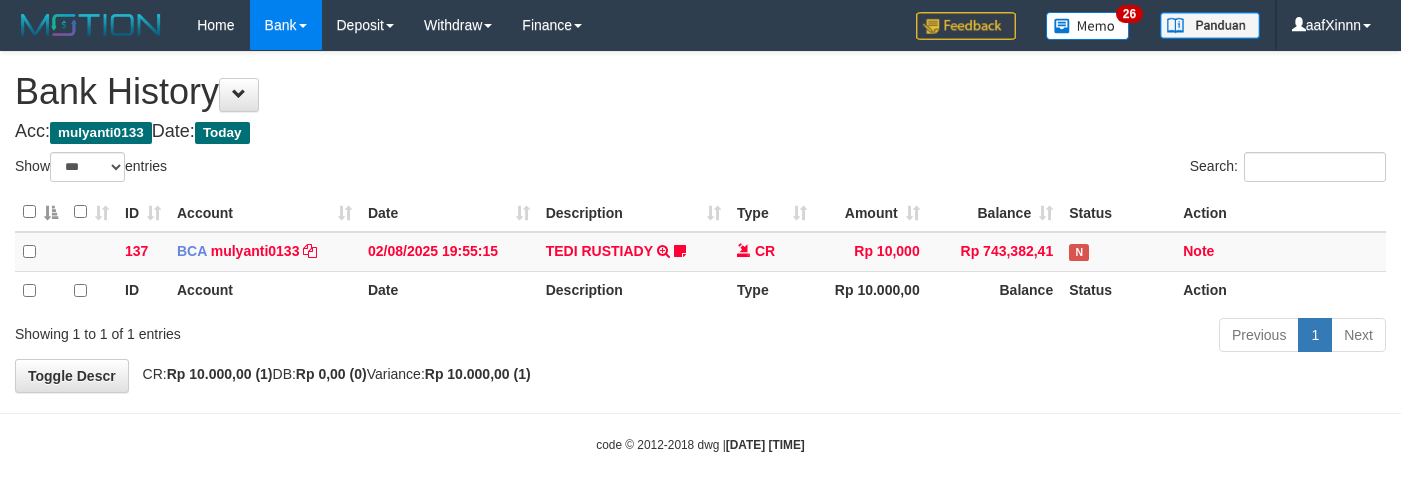 select on "***" 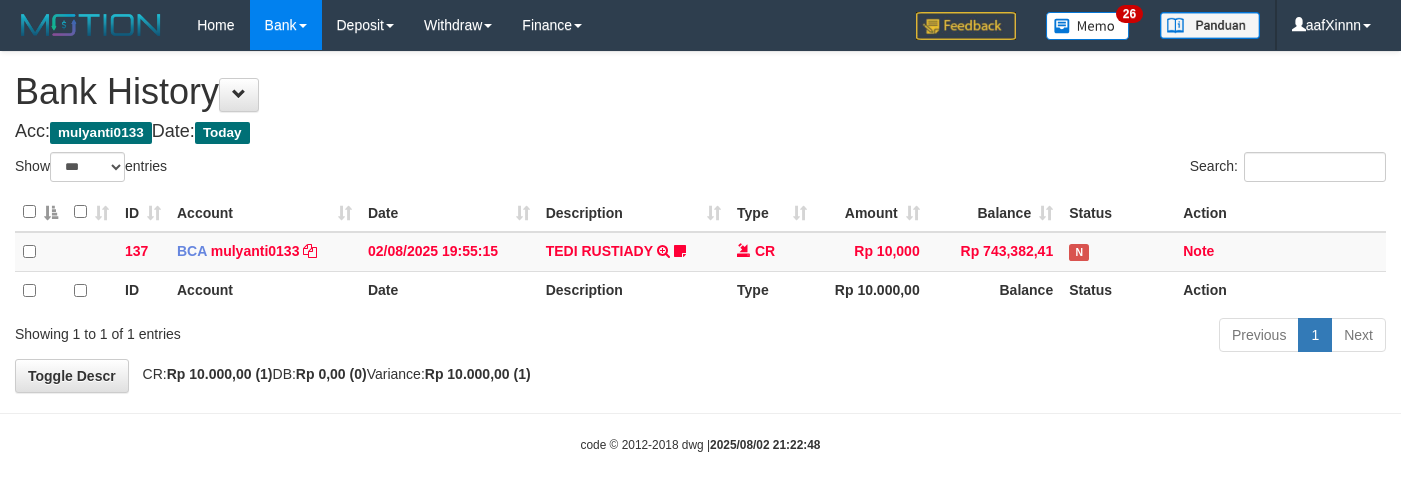 select on "***" 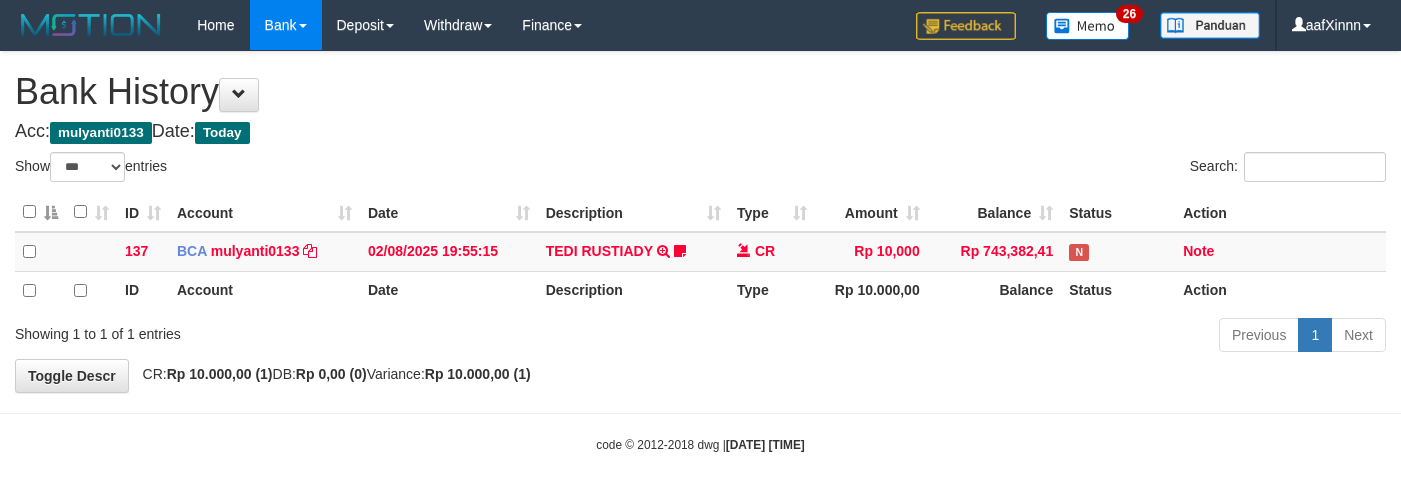 select on "***" 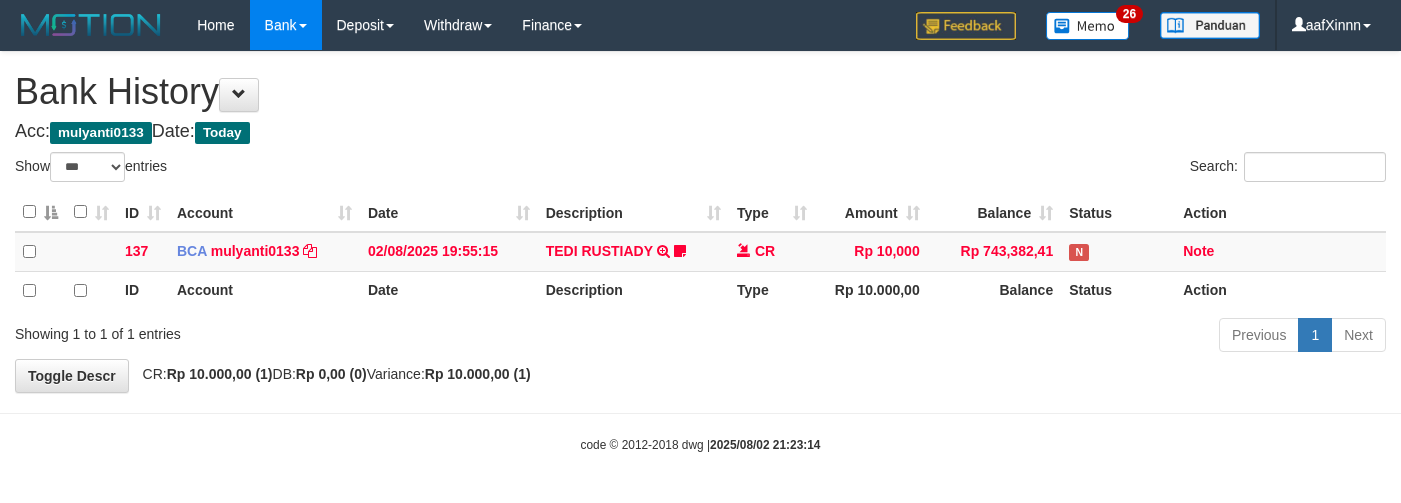 select on "***" 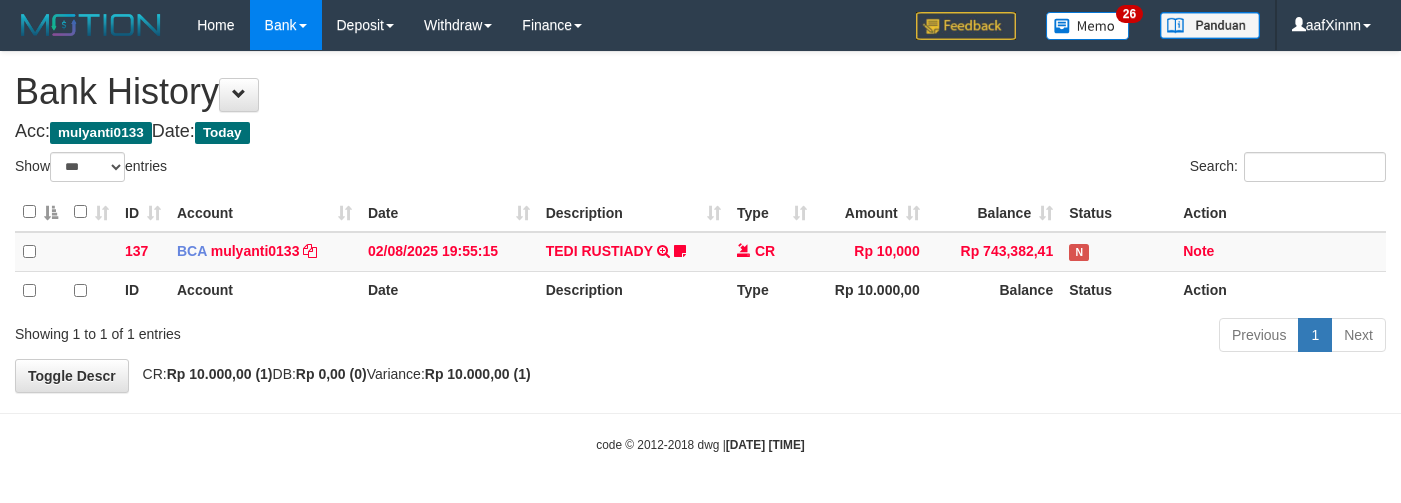 select on "***" 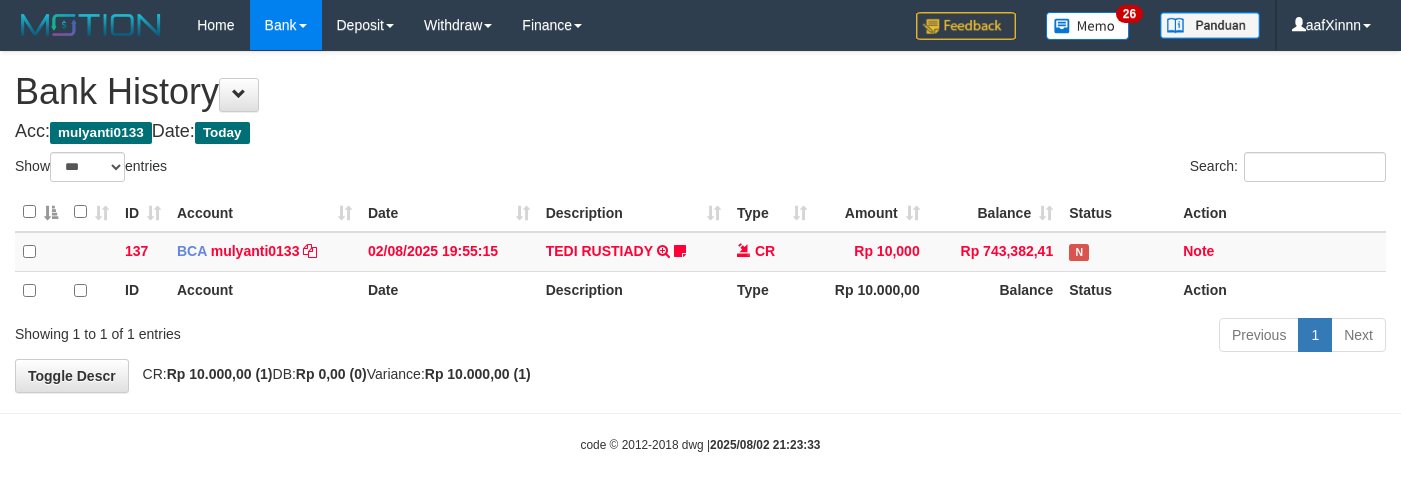 select on "***" 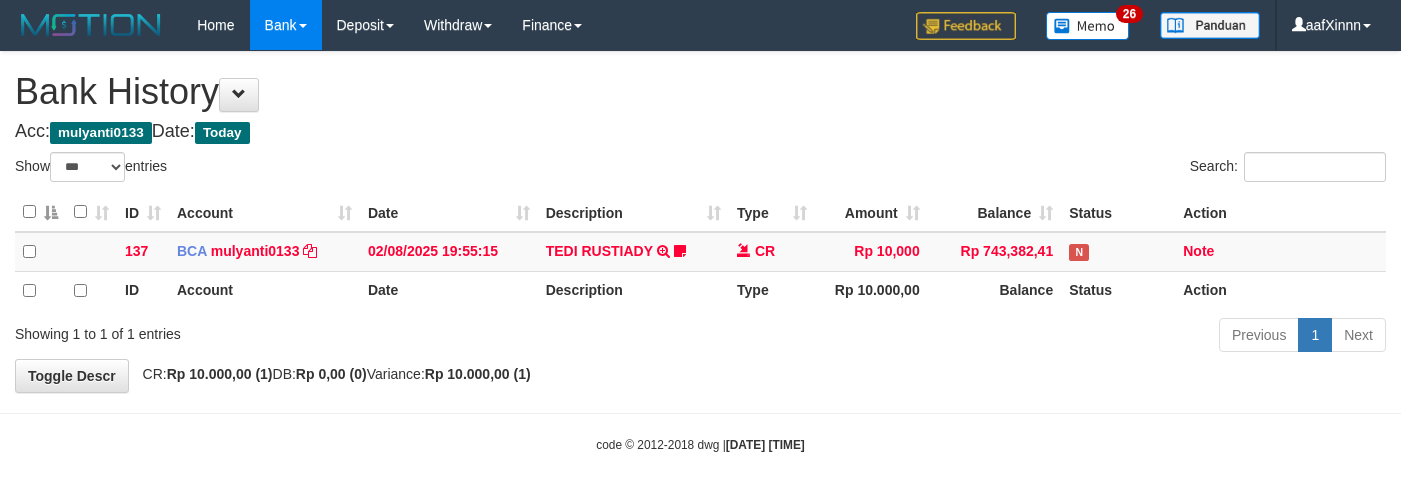 select on "***" 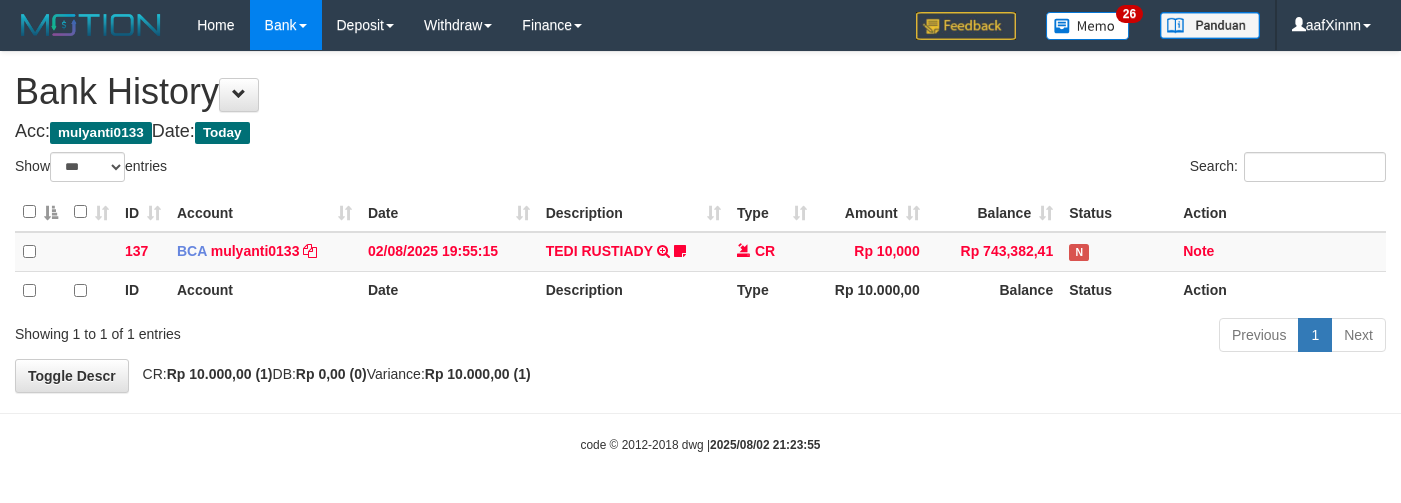 select on "***" 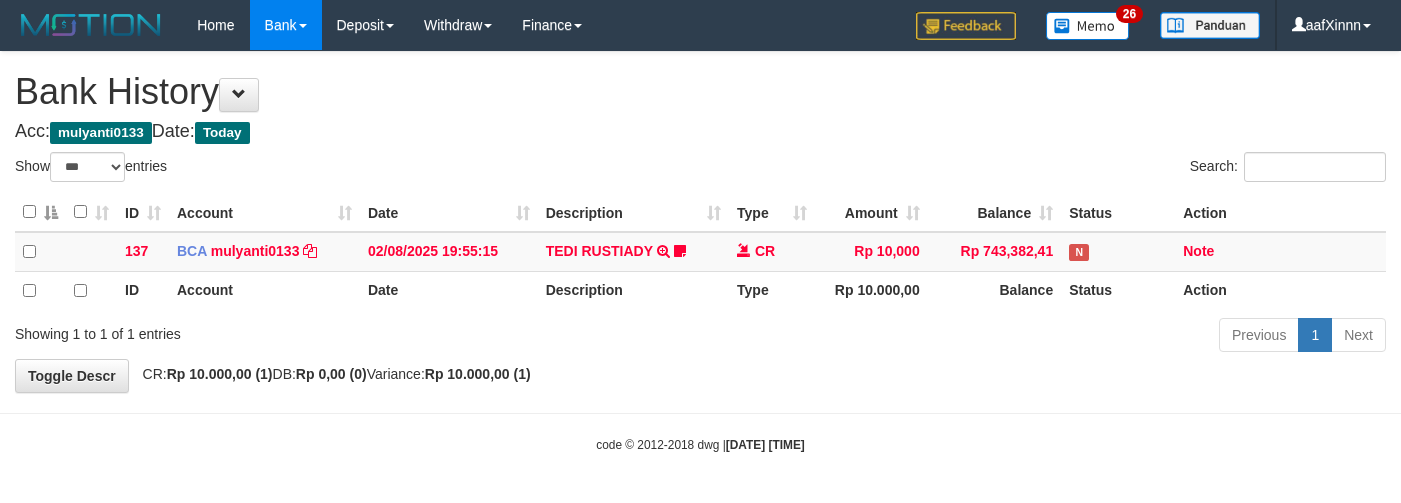 select on "***" 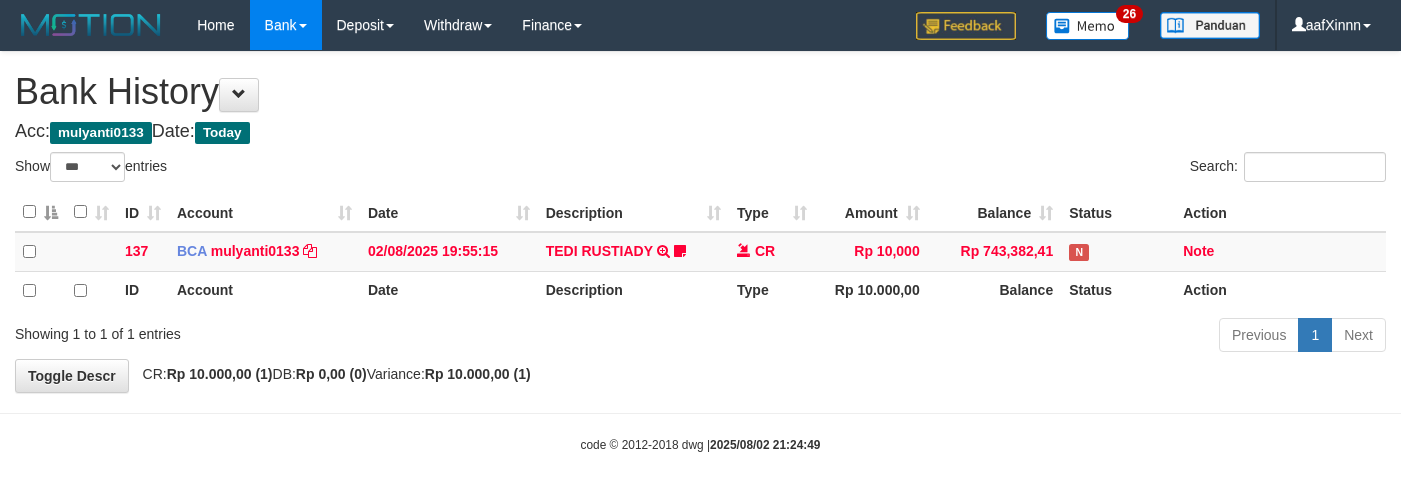 select on "***" 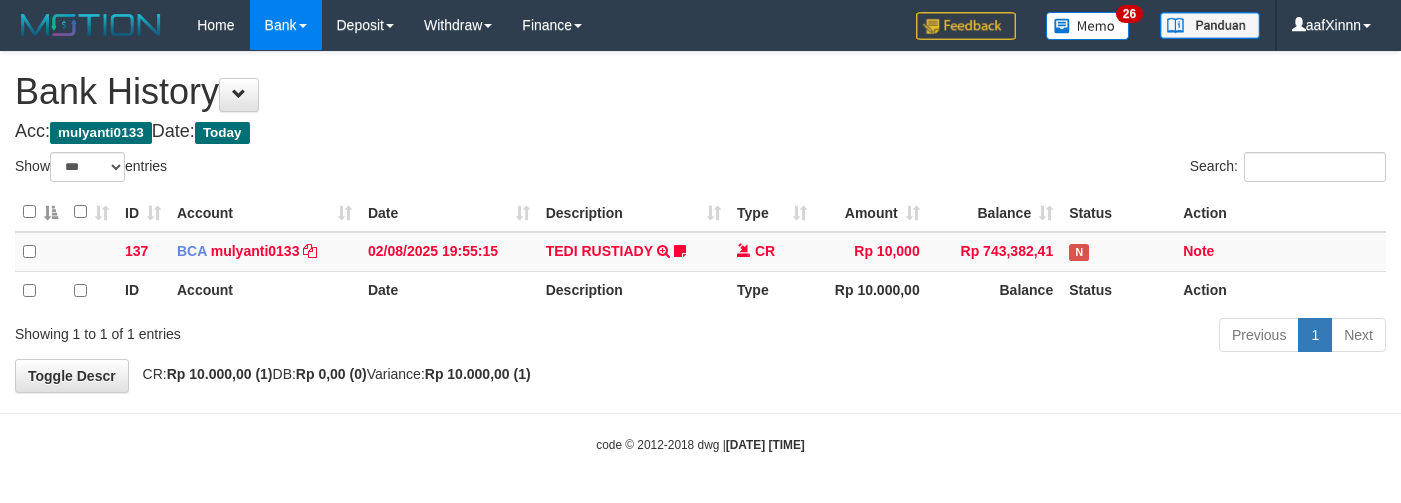 select on "***" 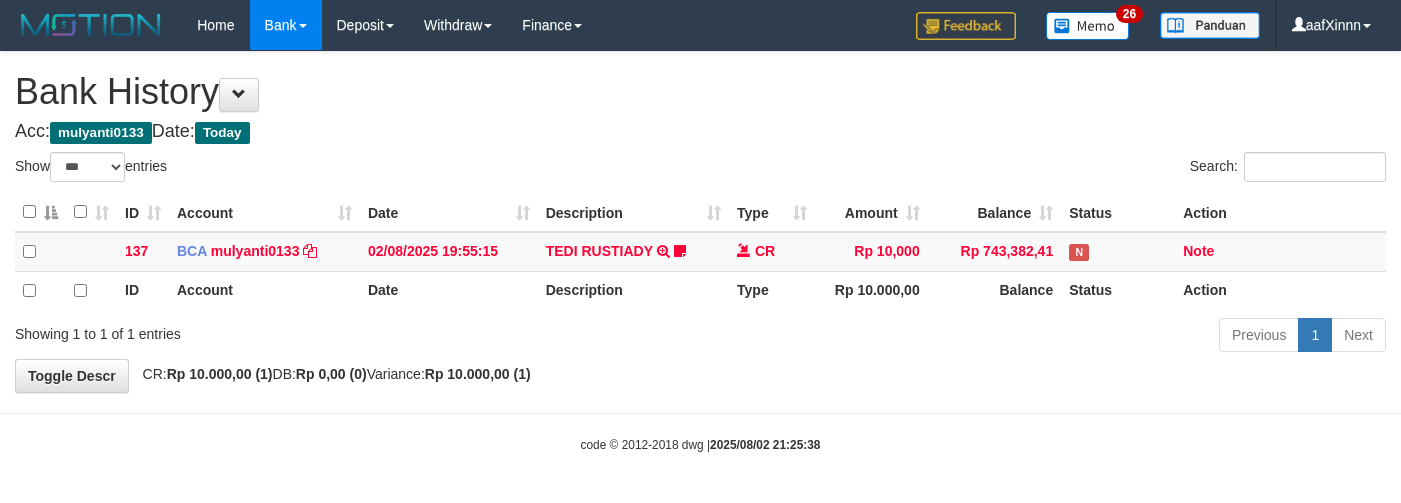 select on "***" 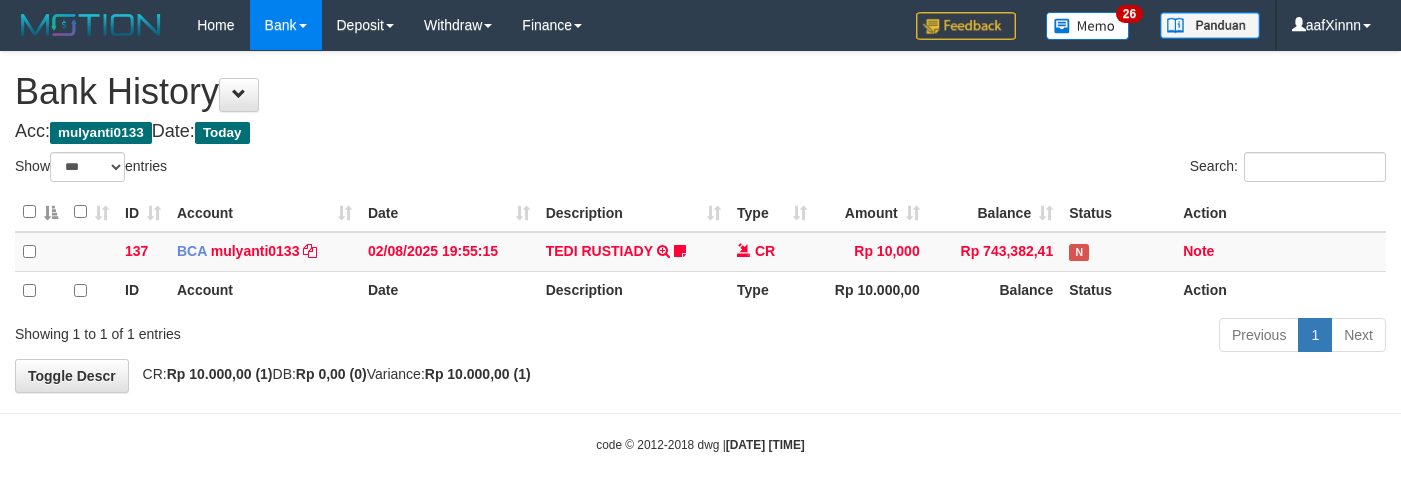 select on "***" 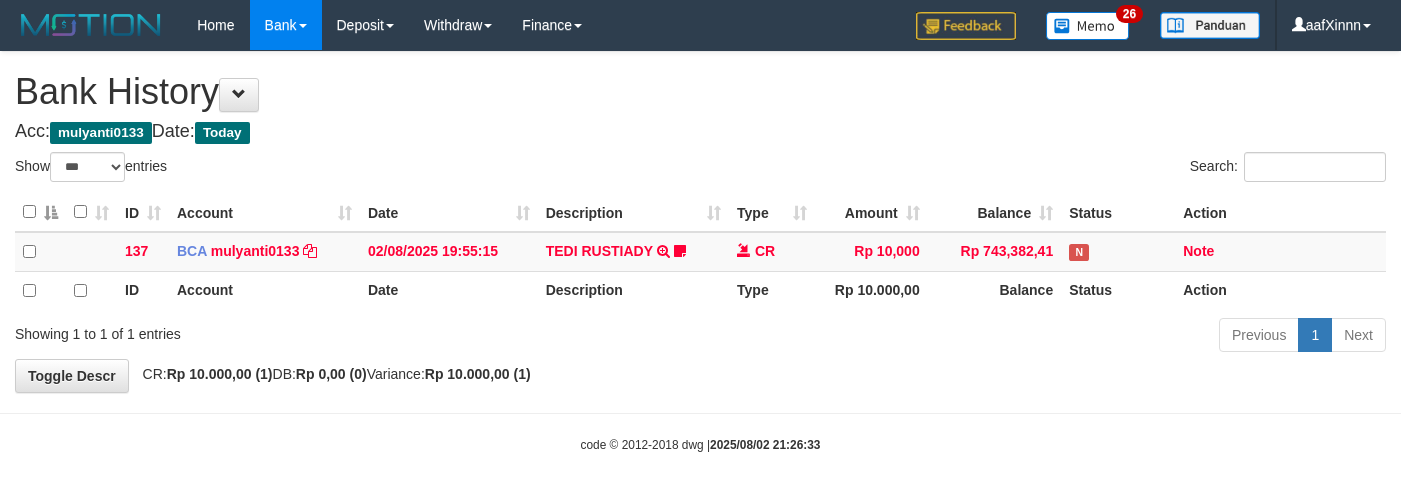 select on "***" 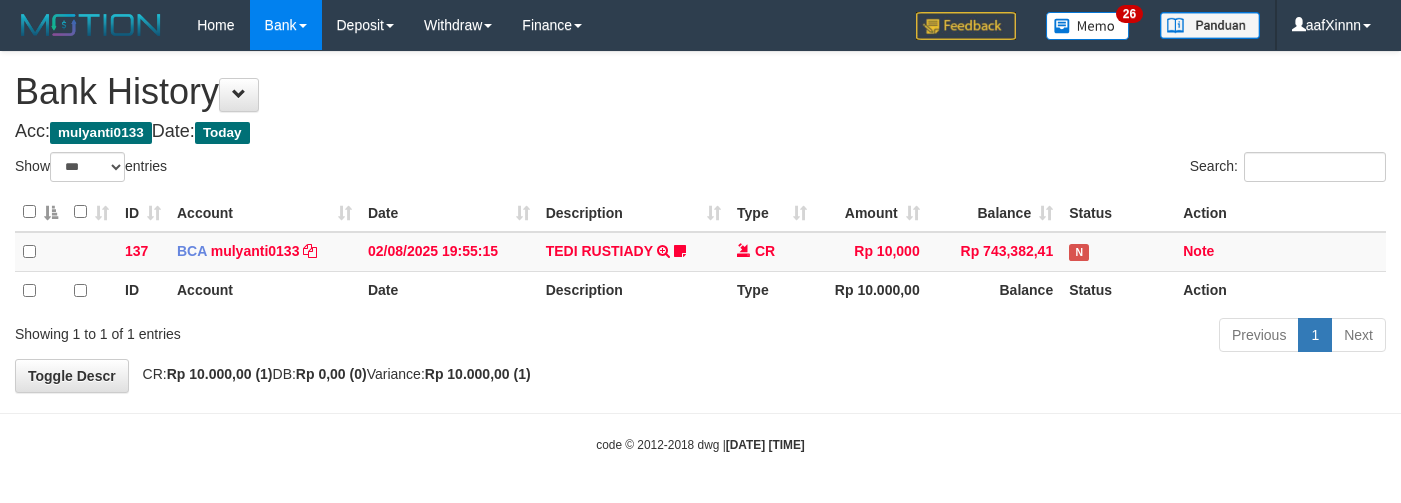 select on "***" 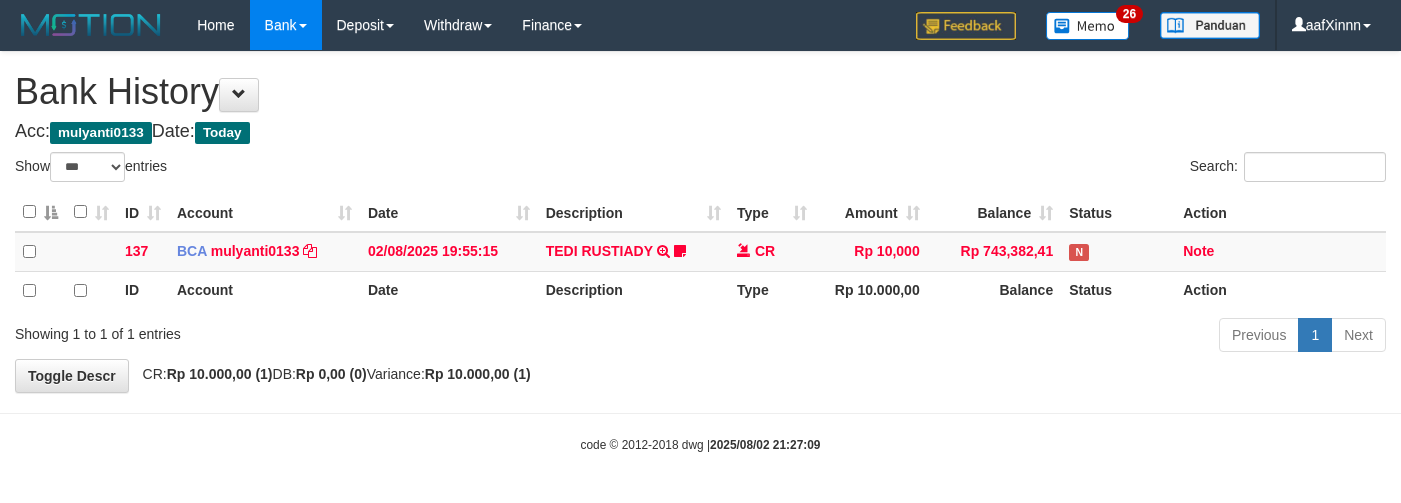 select on "***" 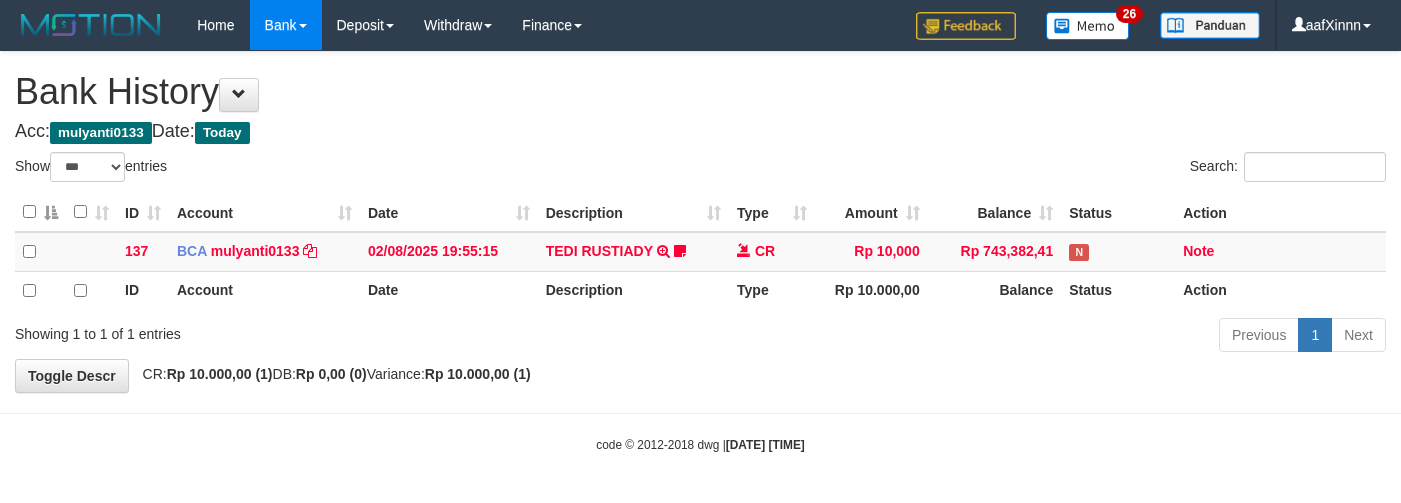 select on "***" 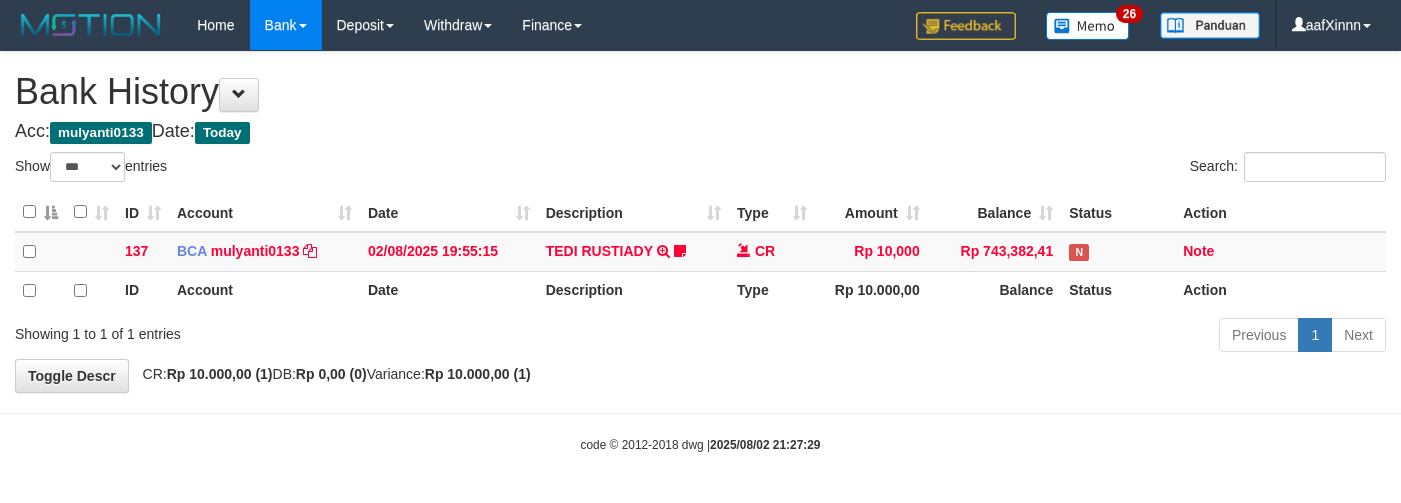 select on "***" 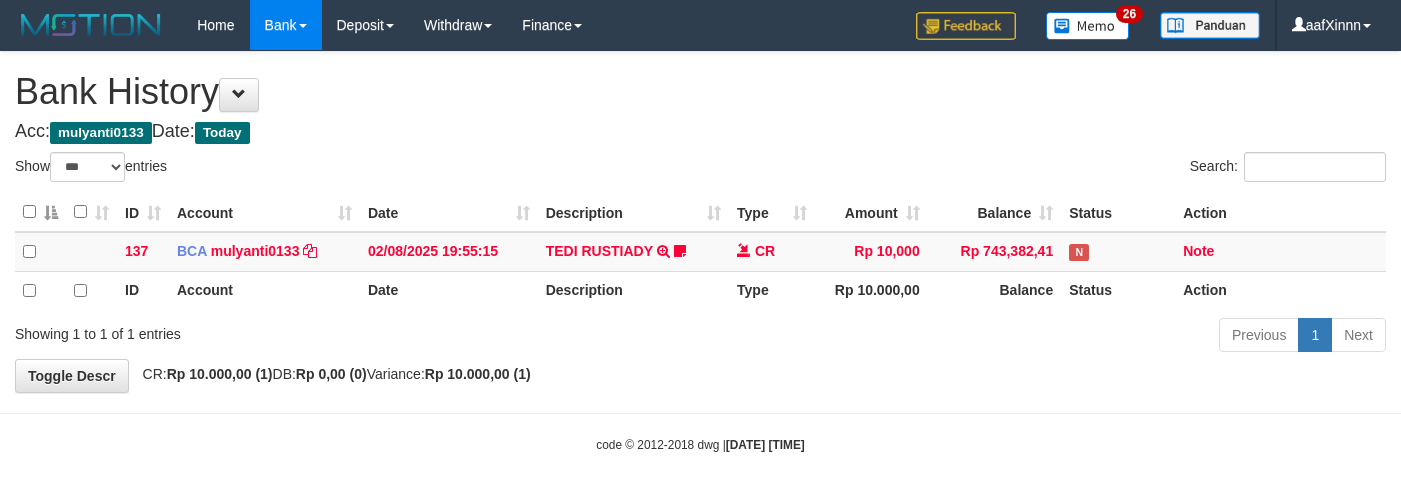 select on "***" 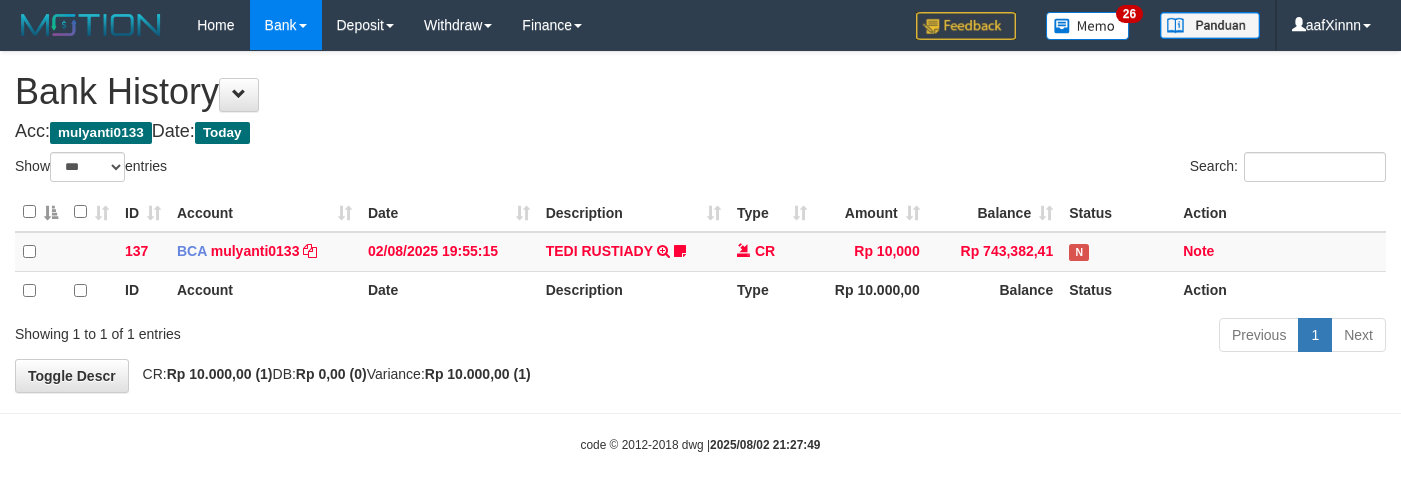 select on "***" 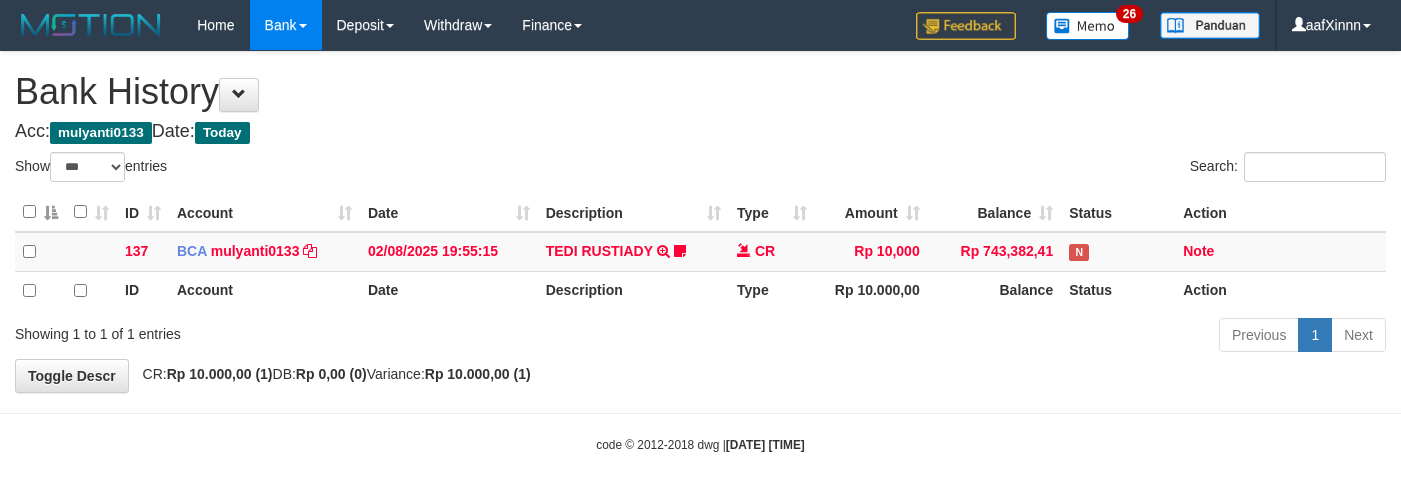 select on "***" 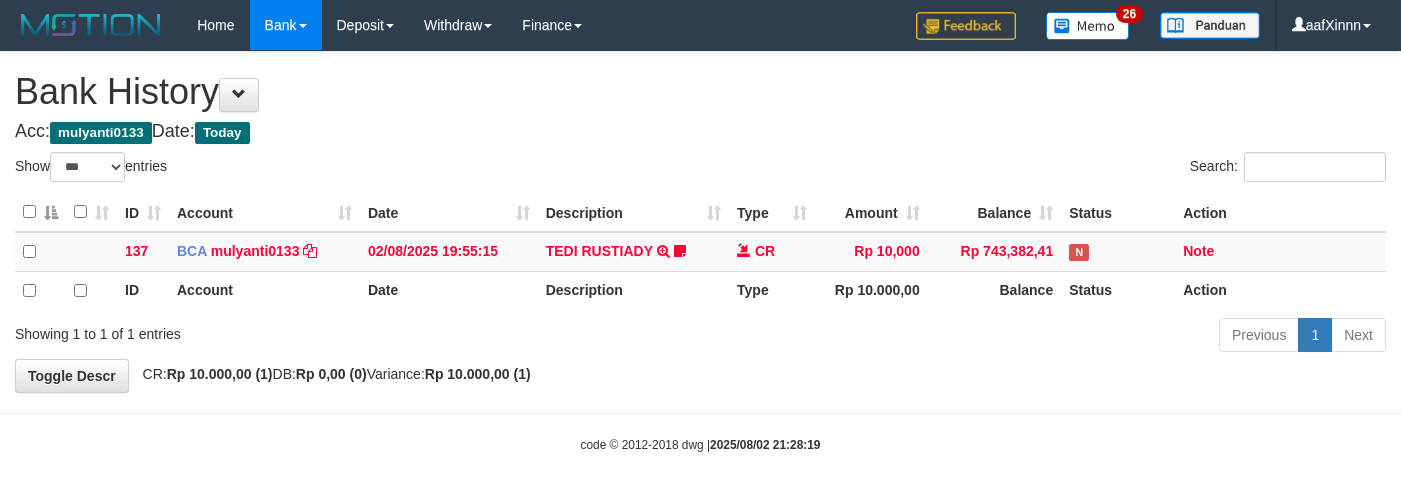 select on "***" 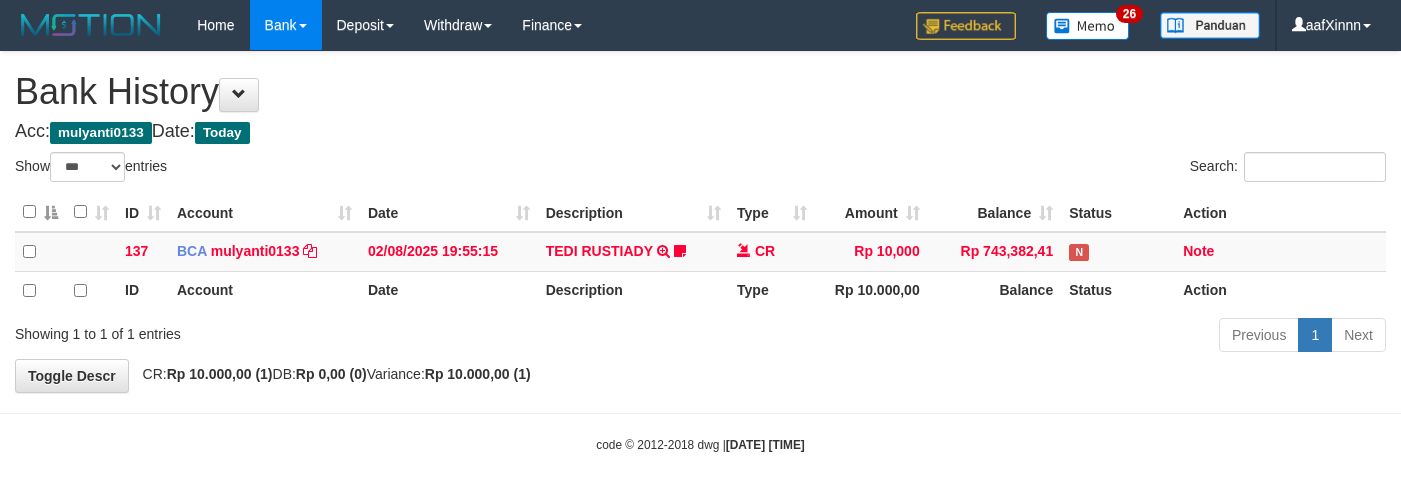 select on "***" 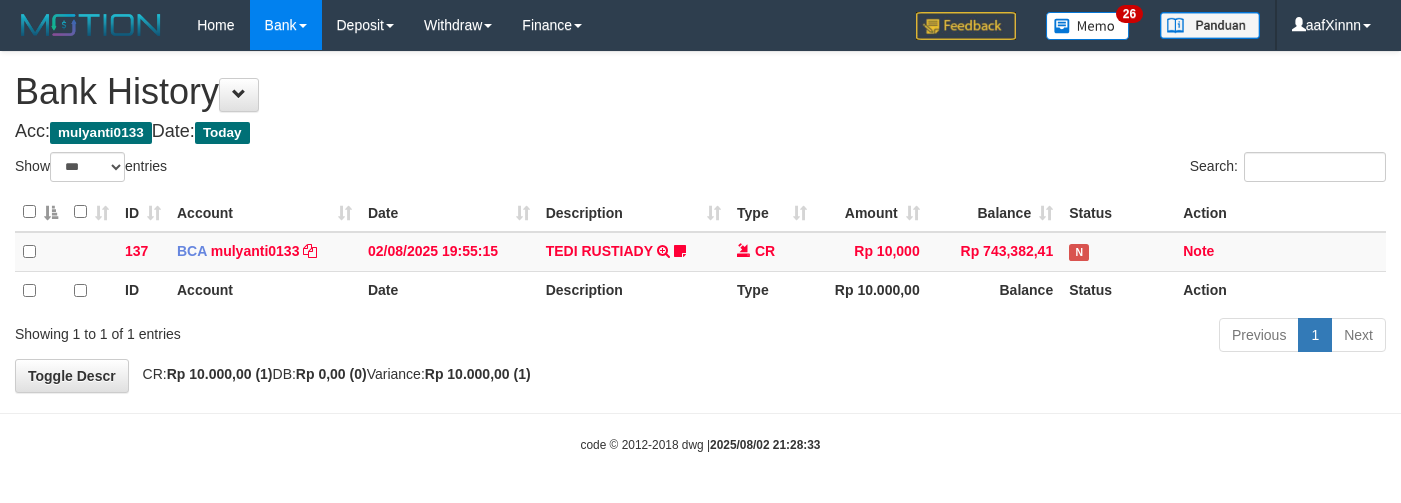 select on "***" 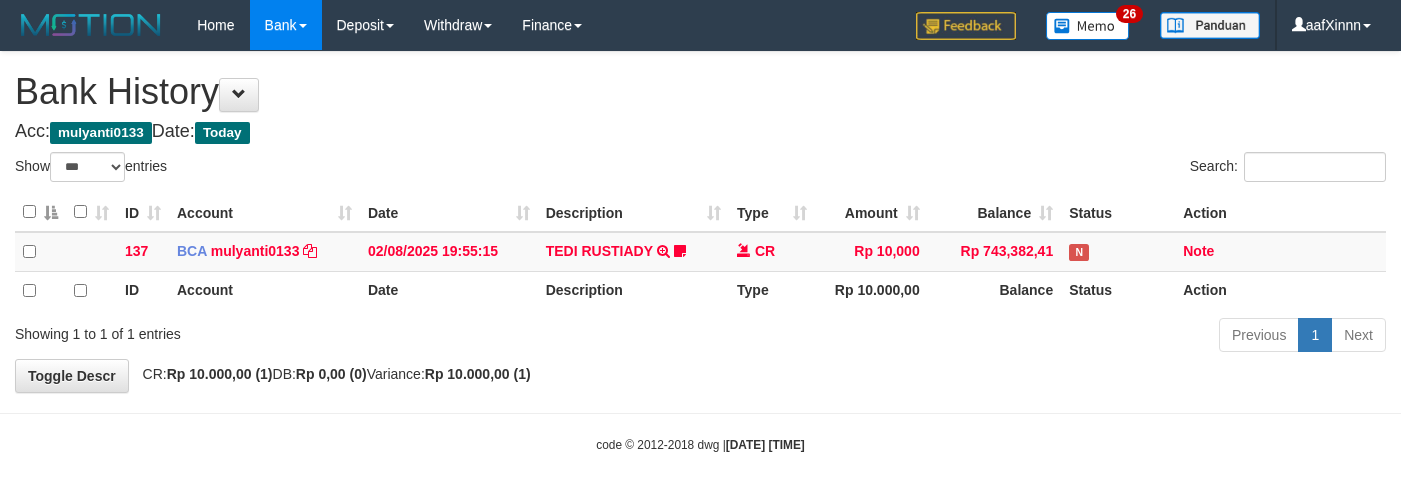 select on "***" 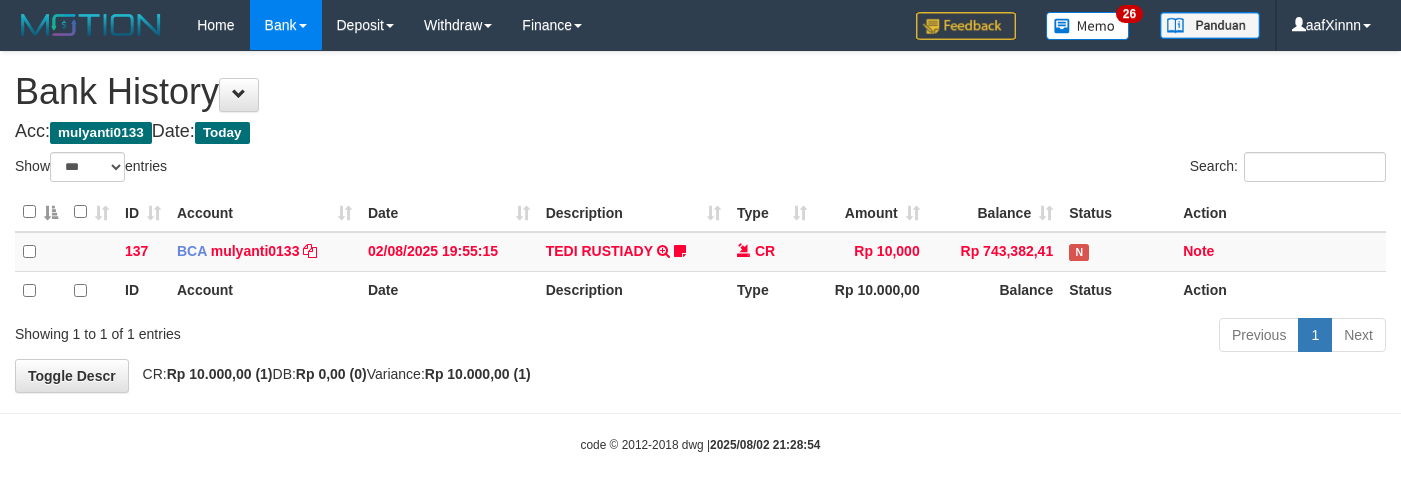 select on "***" 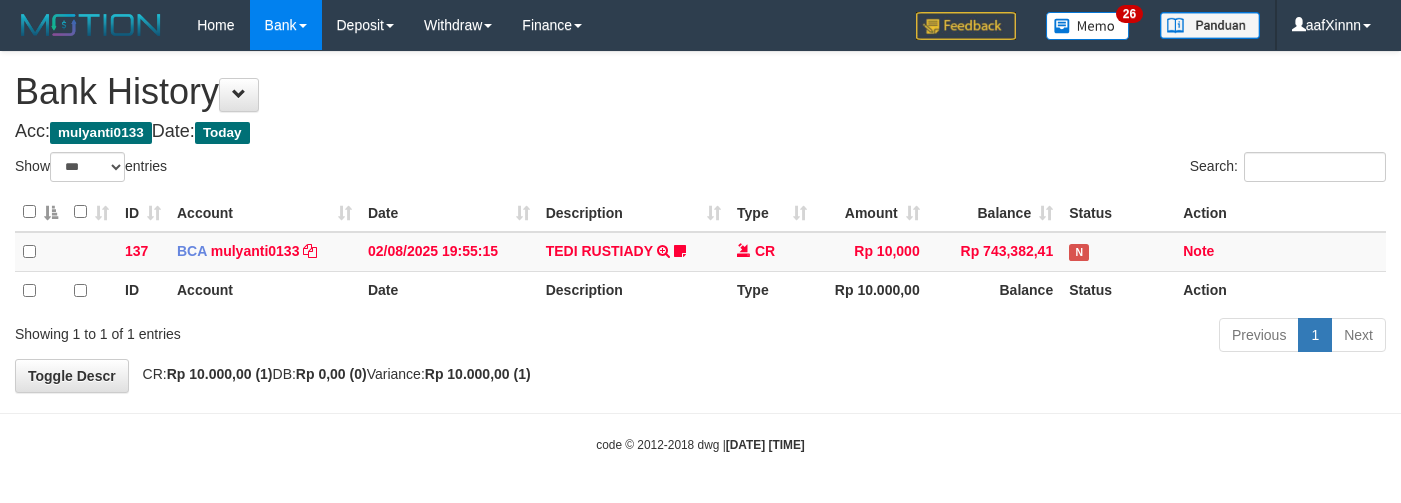 select on "***" 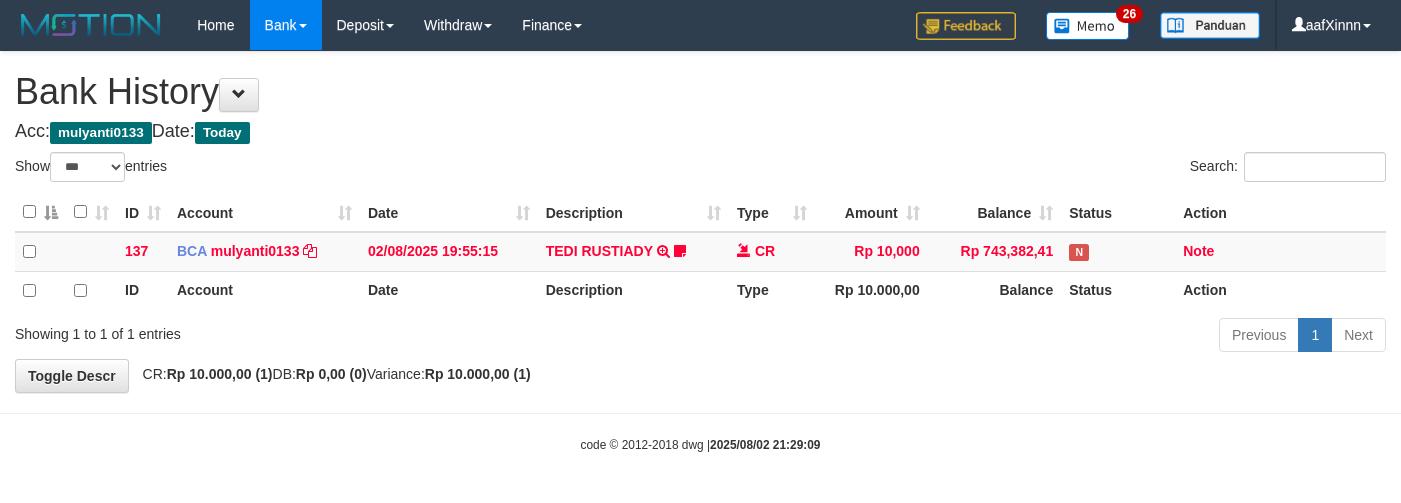 select on "***" 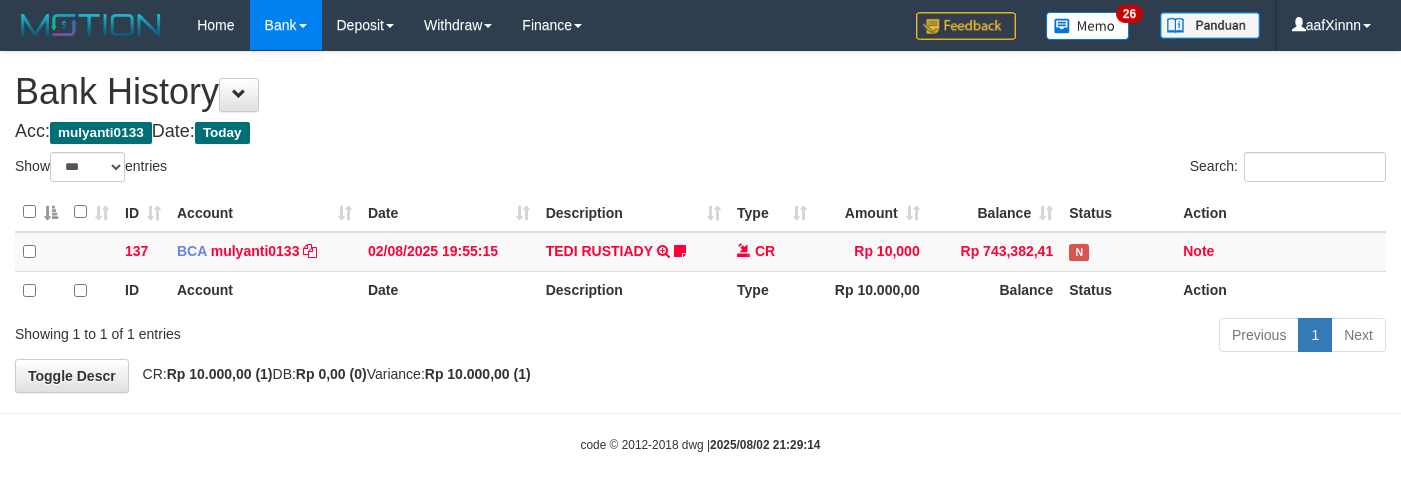 select on "***" 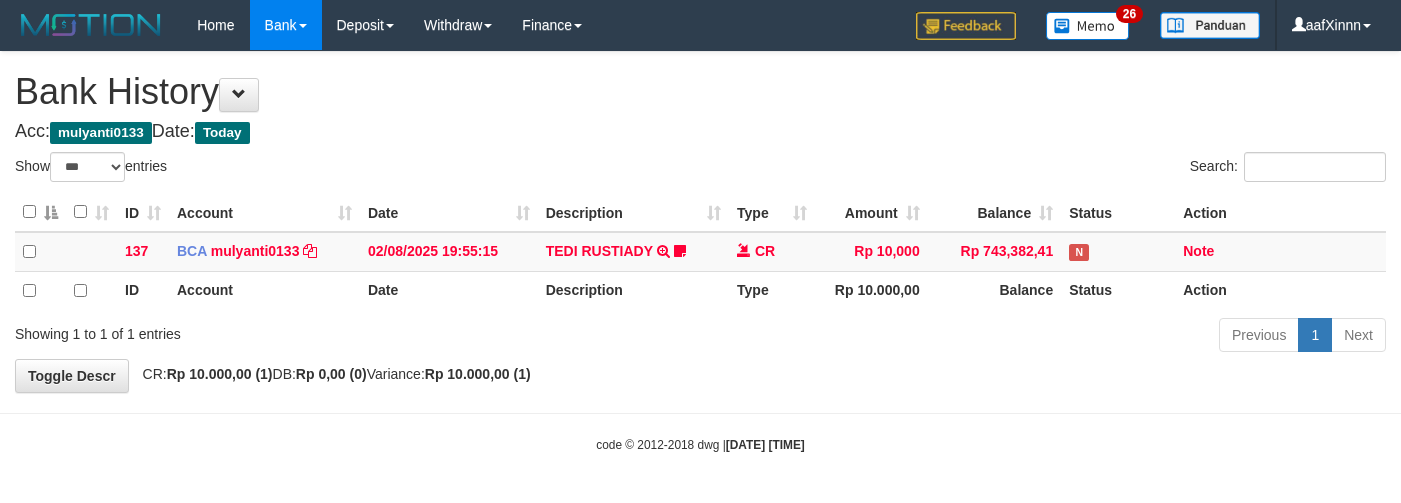 select on "***" 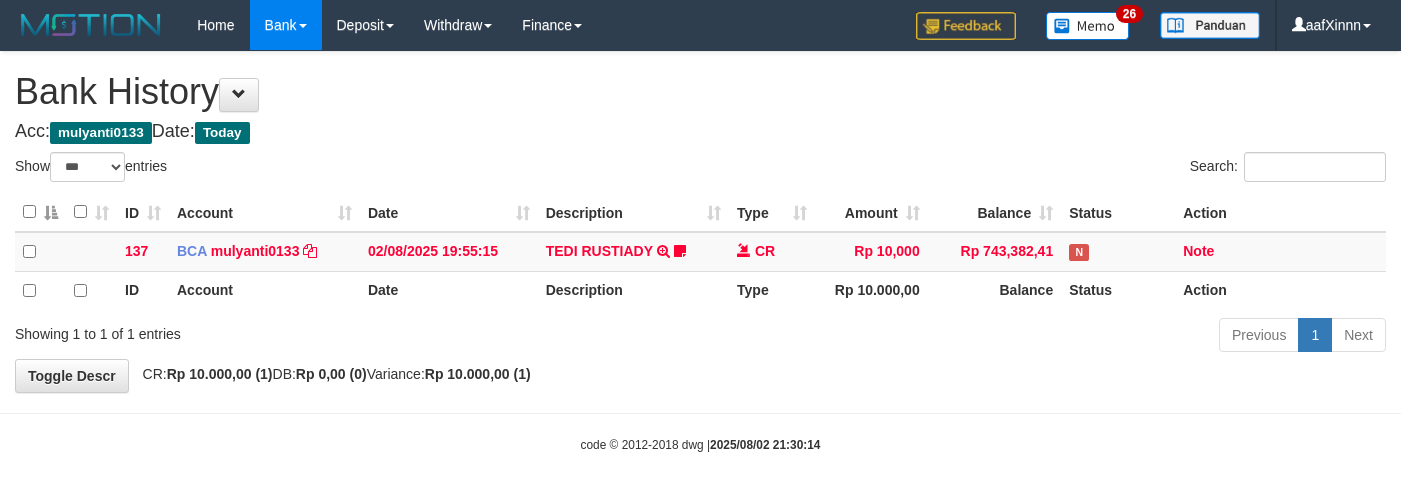 select on "***" 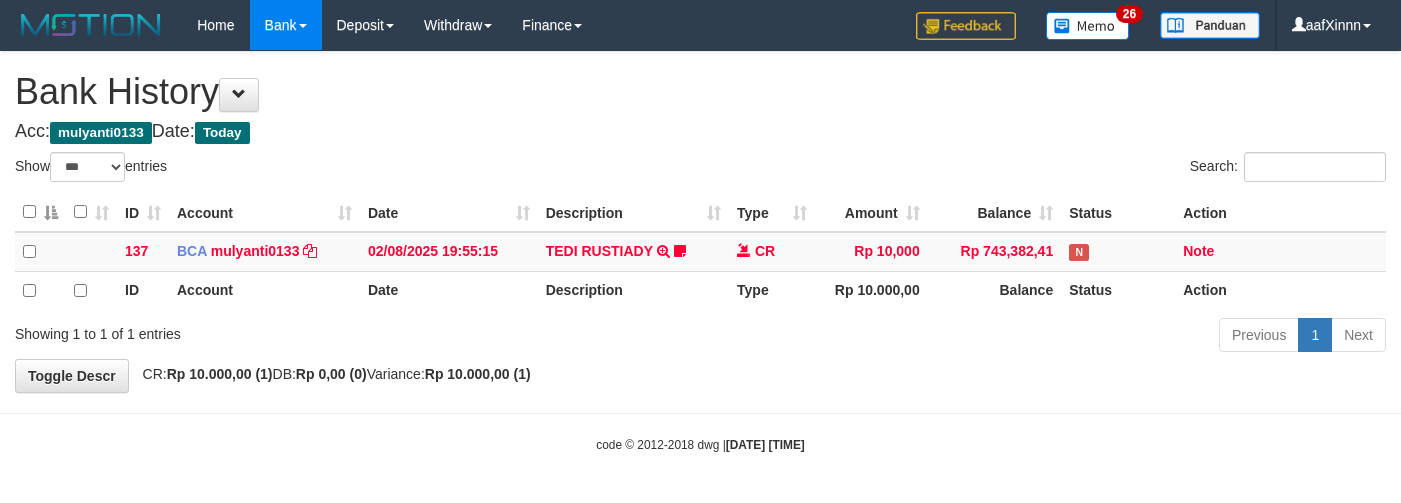 select on "***" 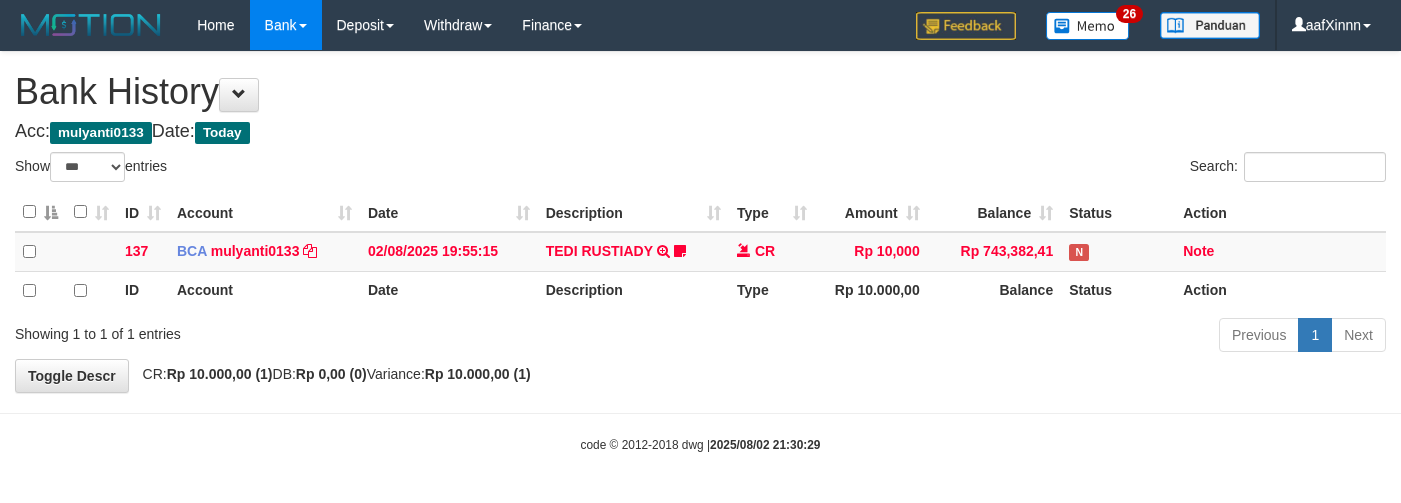 select on "***" 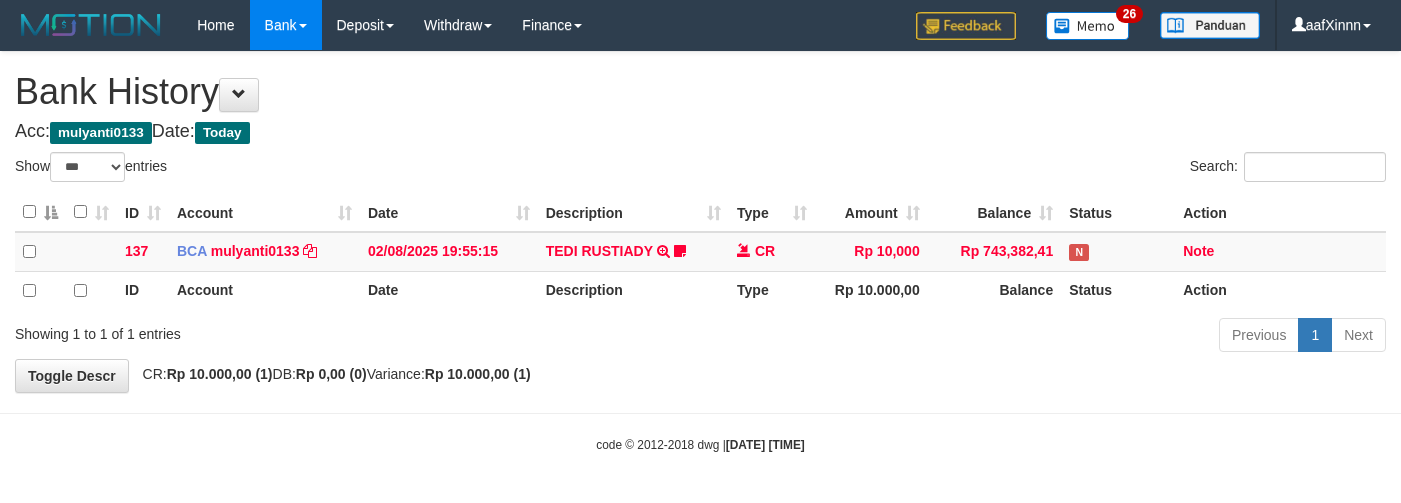 select on "***" 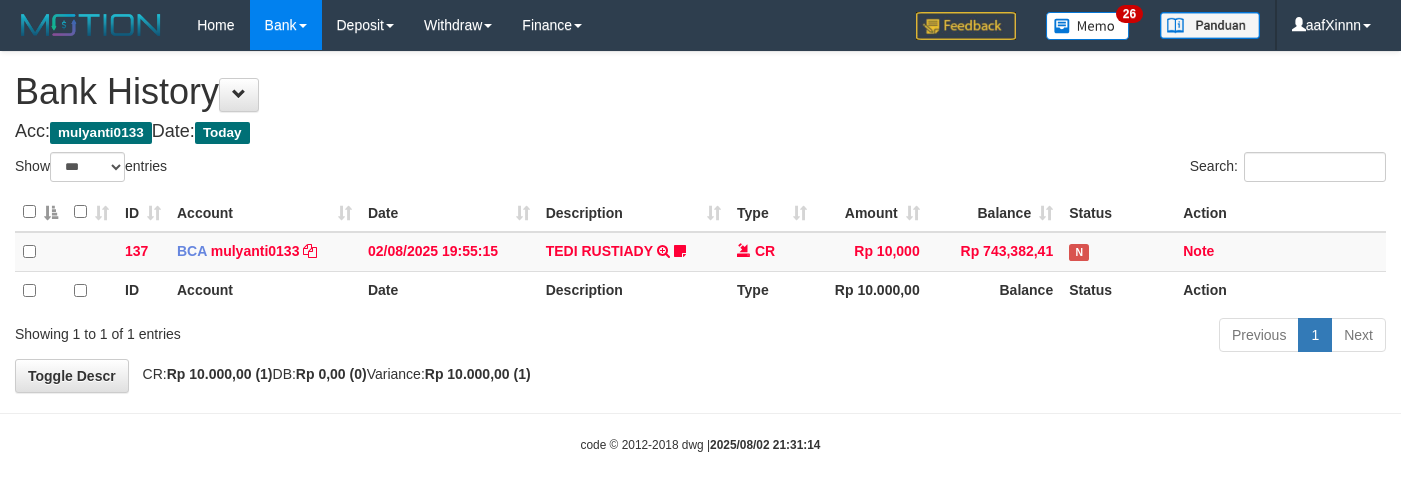 select on "***" 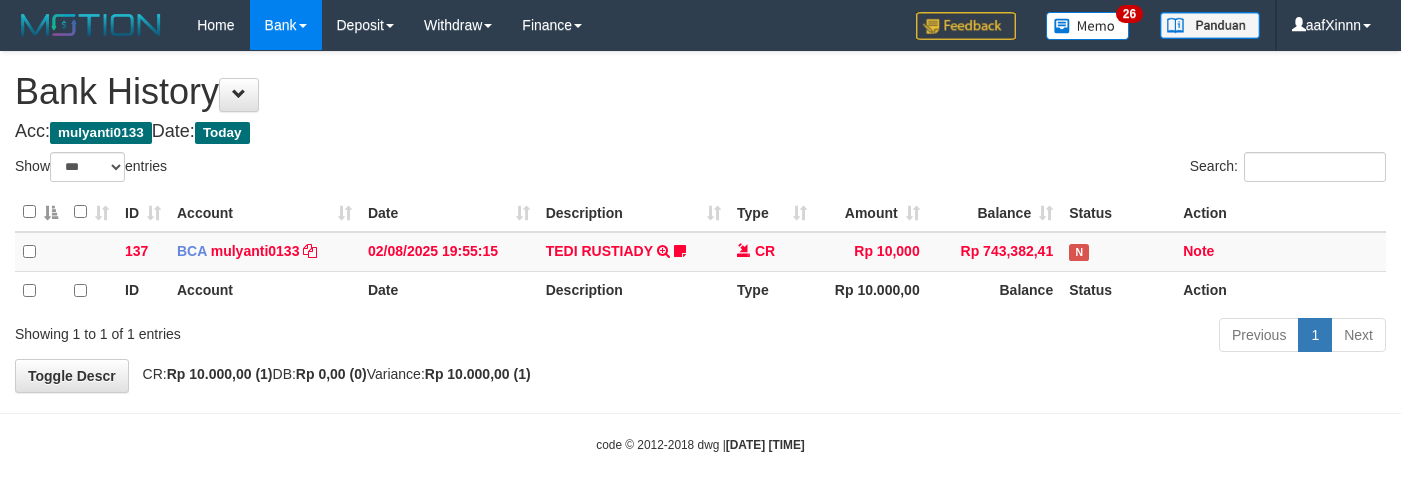 select on "***" 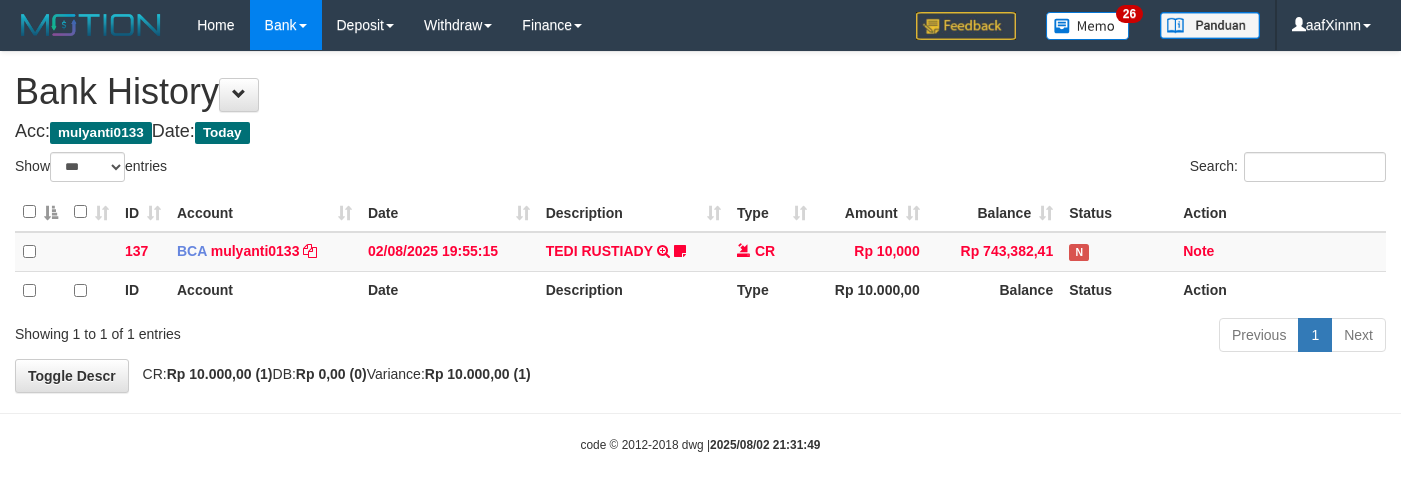 select on "***" 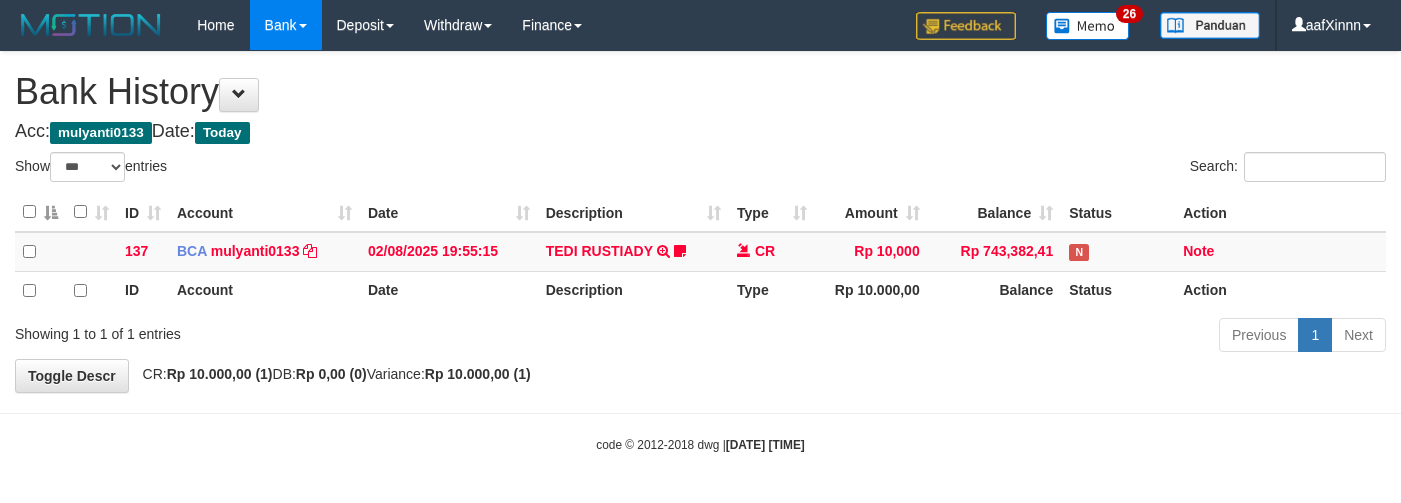 select on "***" 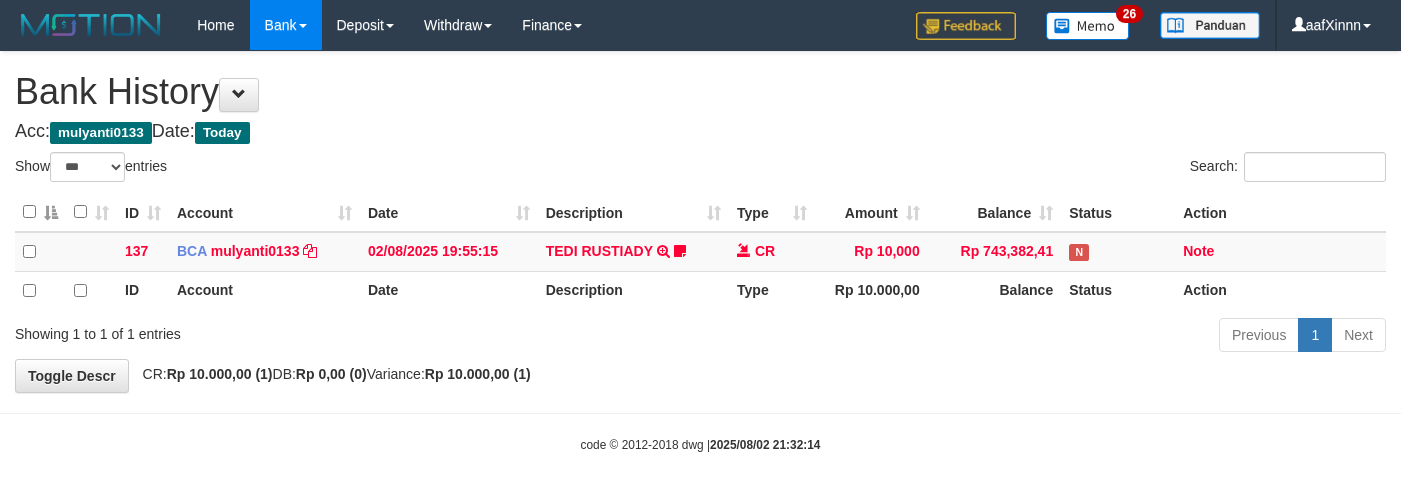 select on "***" 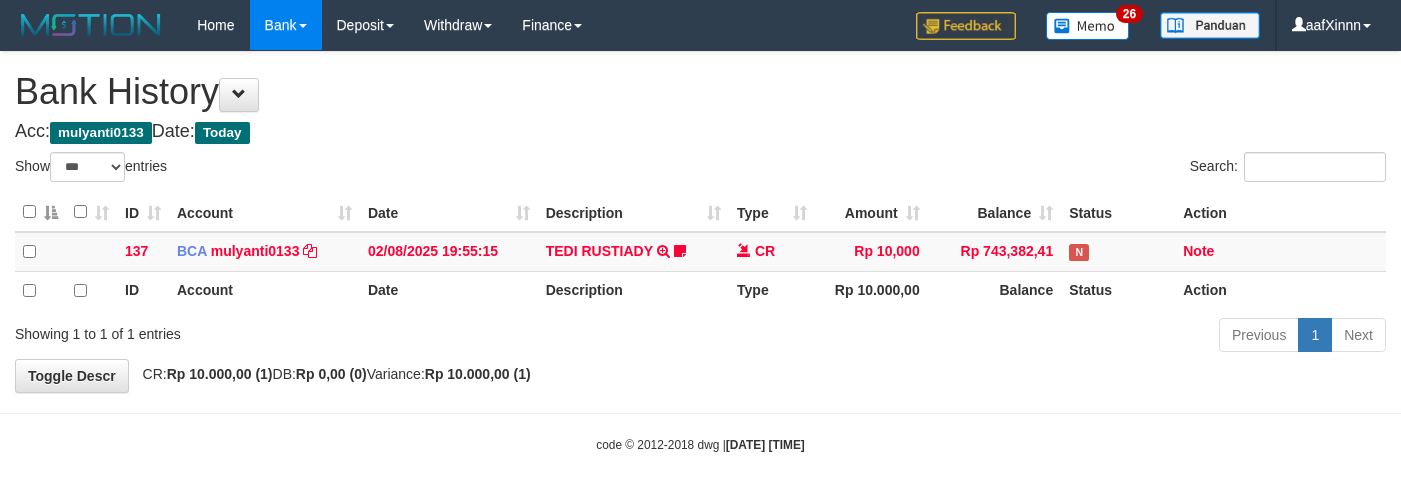 select on "***" 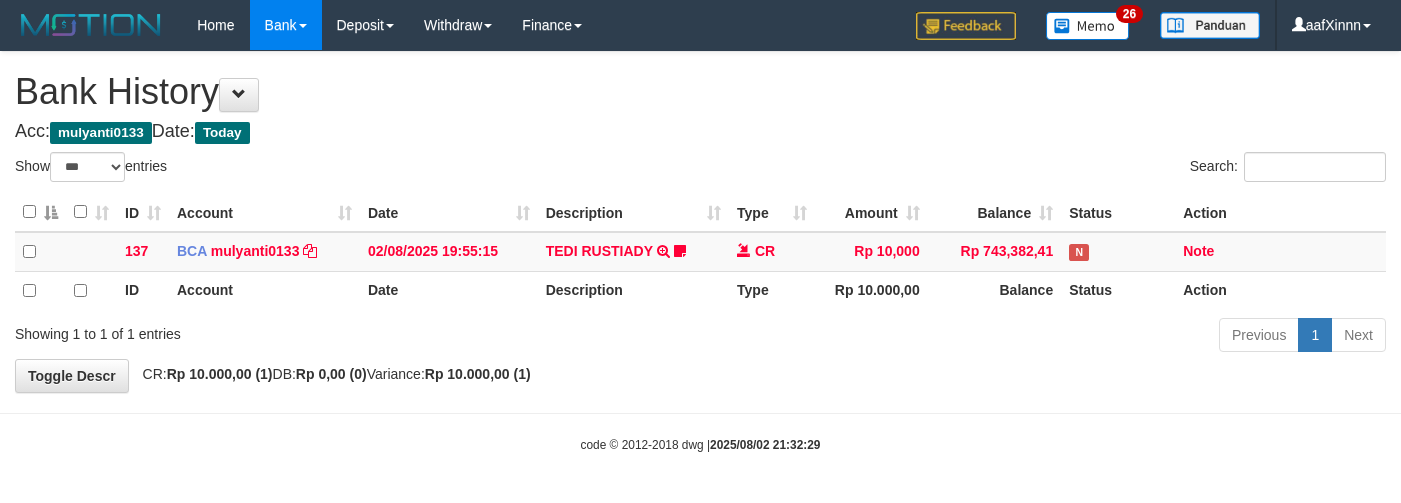 select on "***" 